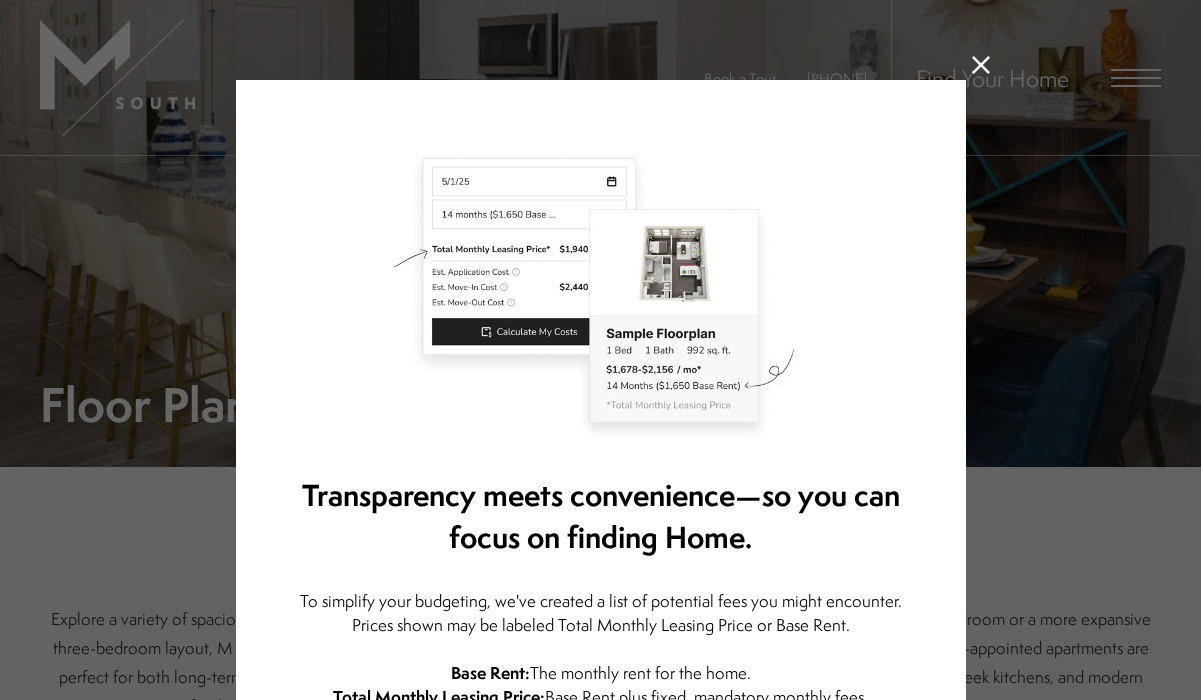 scroll, scrollTop: 0, scrollLeft: 0, axis: both 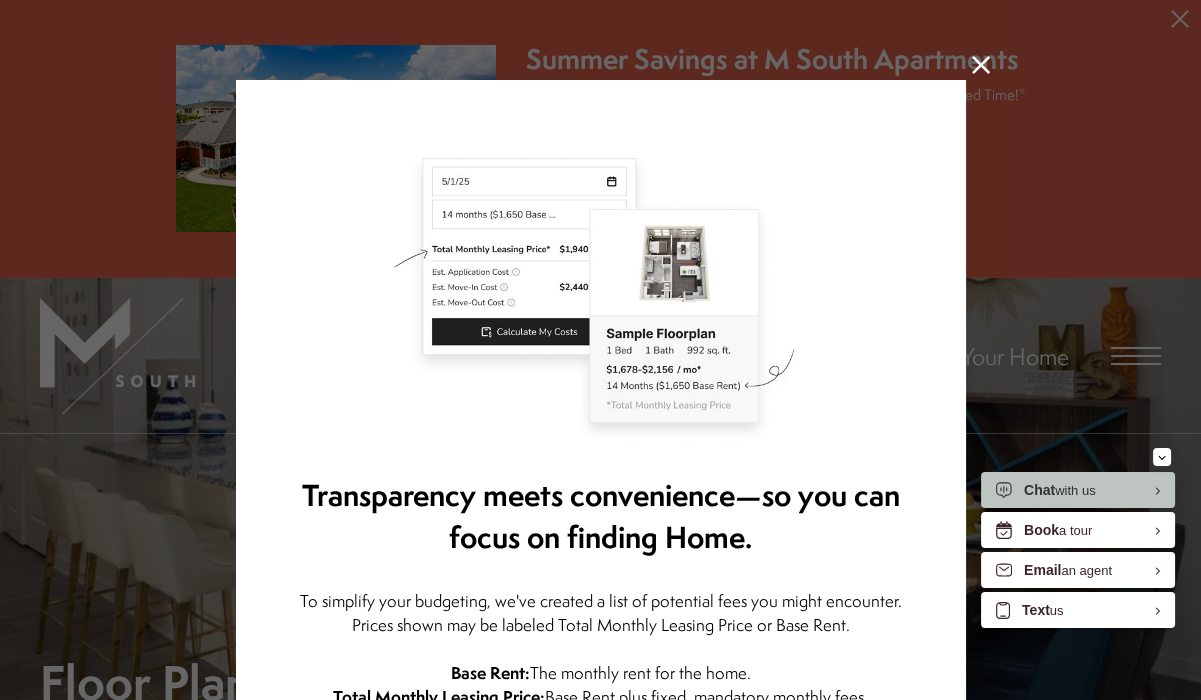 click 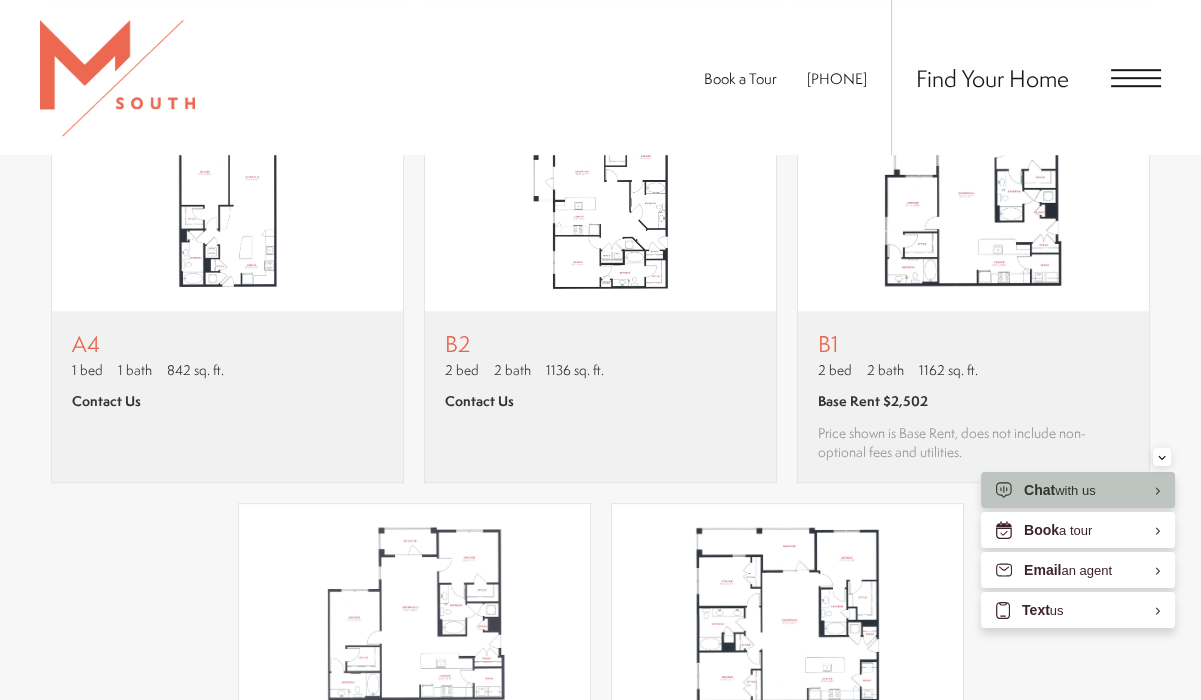 scroll, scrollTop: 1860, scrollLeft: 0, axis: vertical 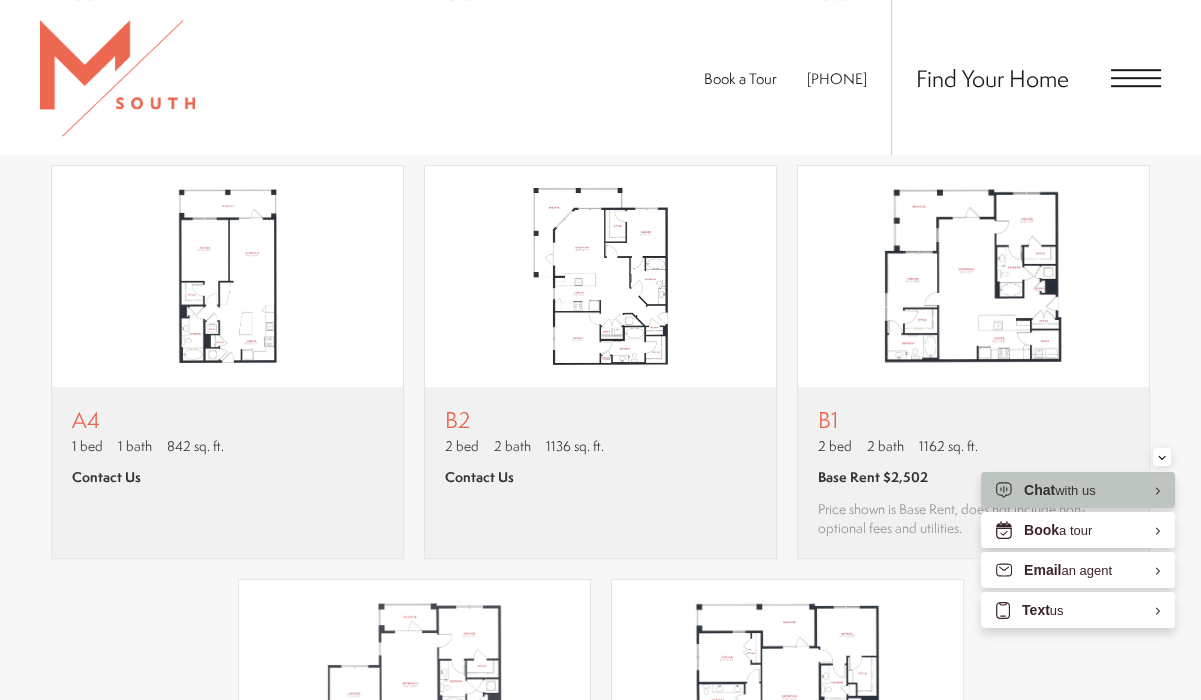 click at bounding box center (600, 276) 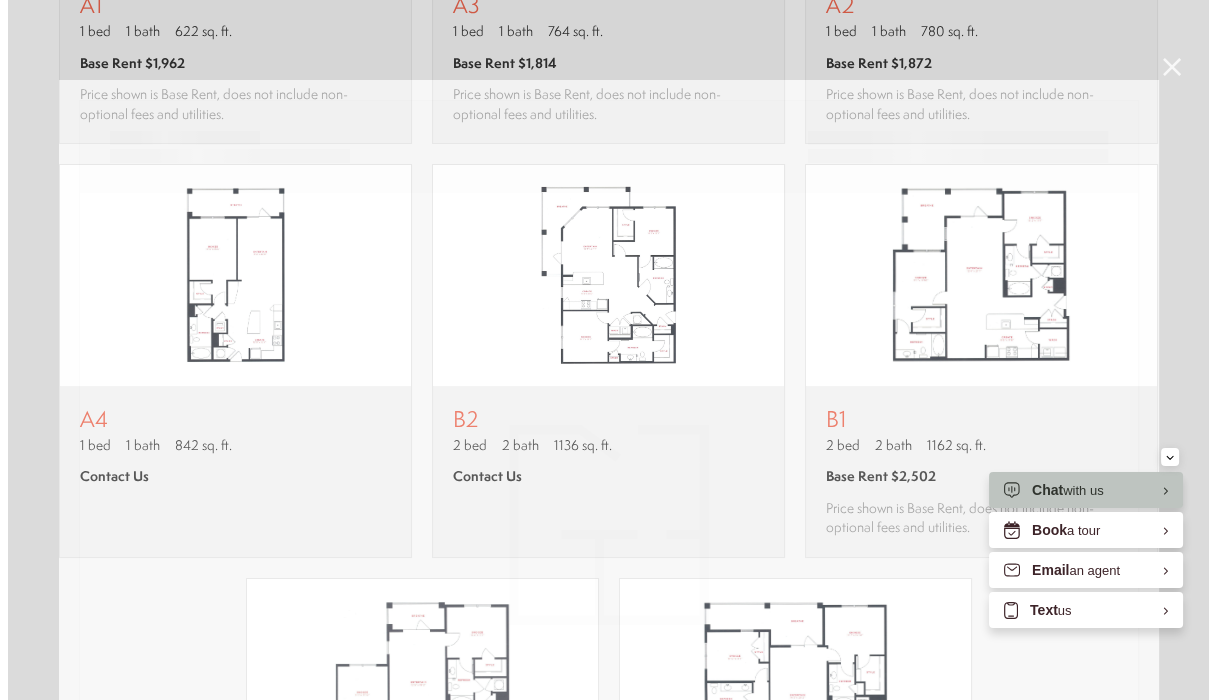 scroll, scrollTop: 0, scrollLeft: 0, axis: both 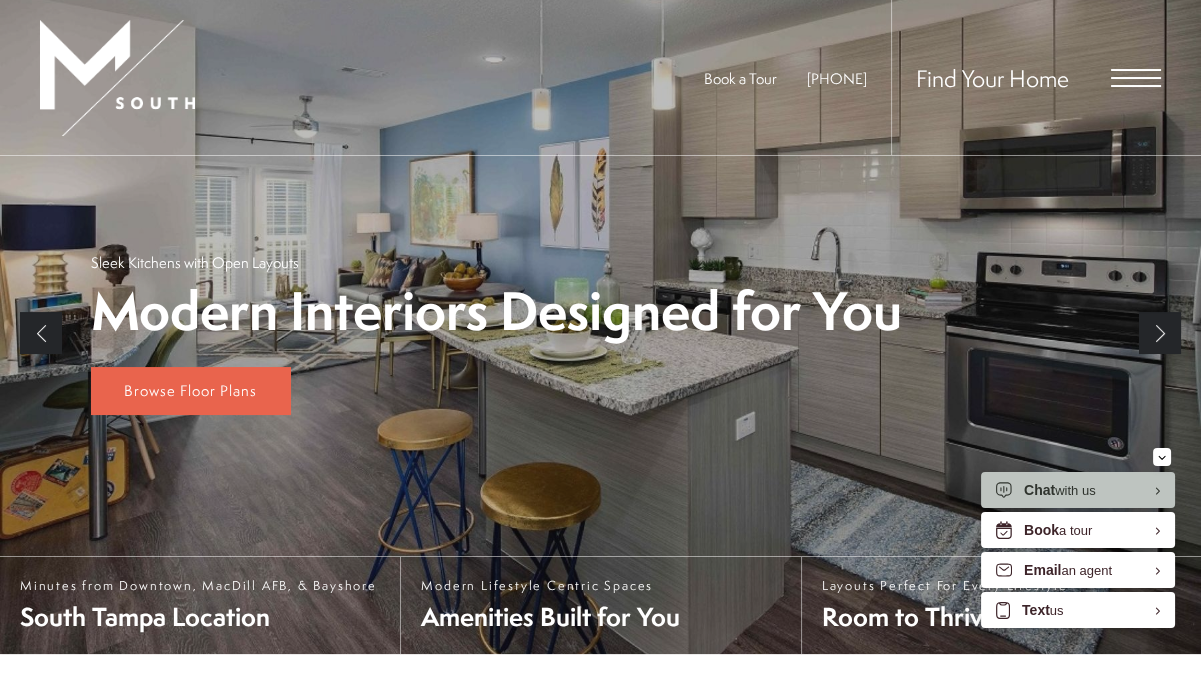 click on "Find Your Home" at bounding box center [1026, 77] 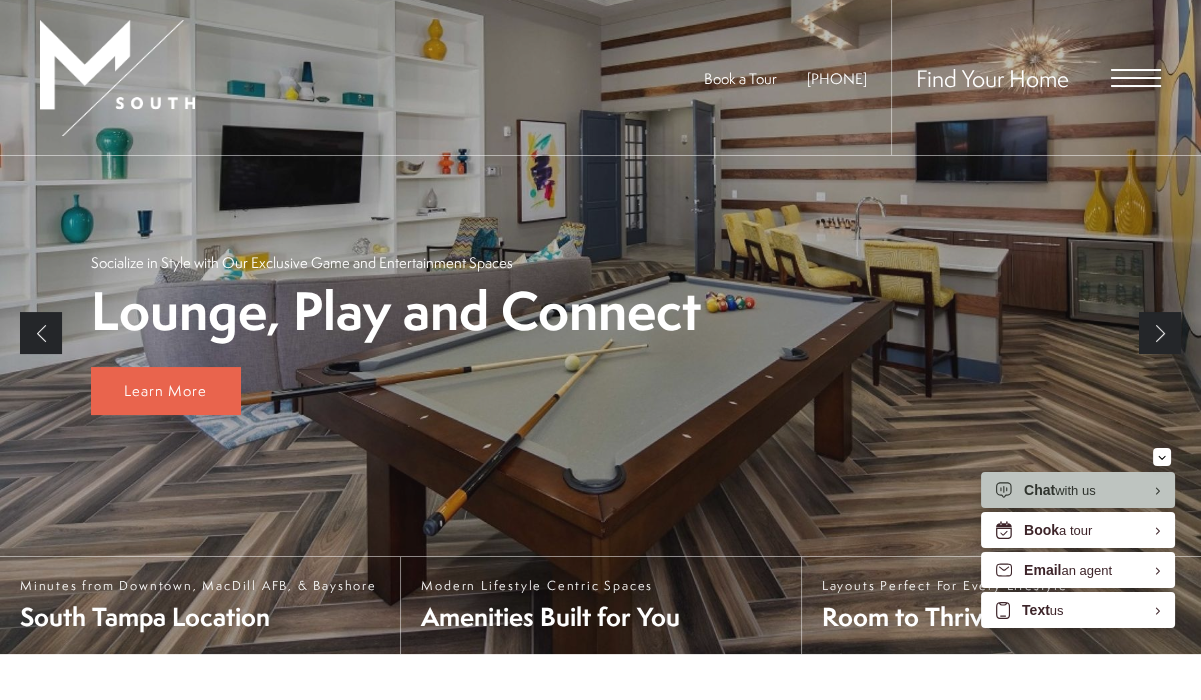click at bounding box center (1136, 78) 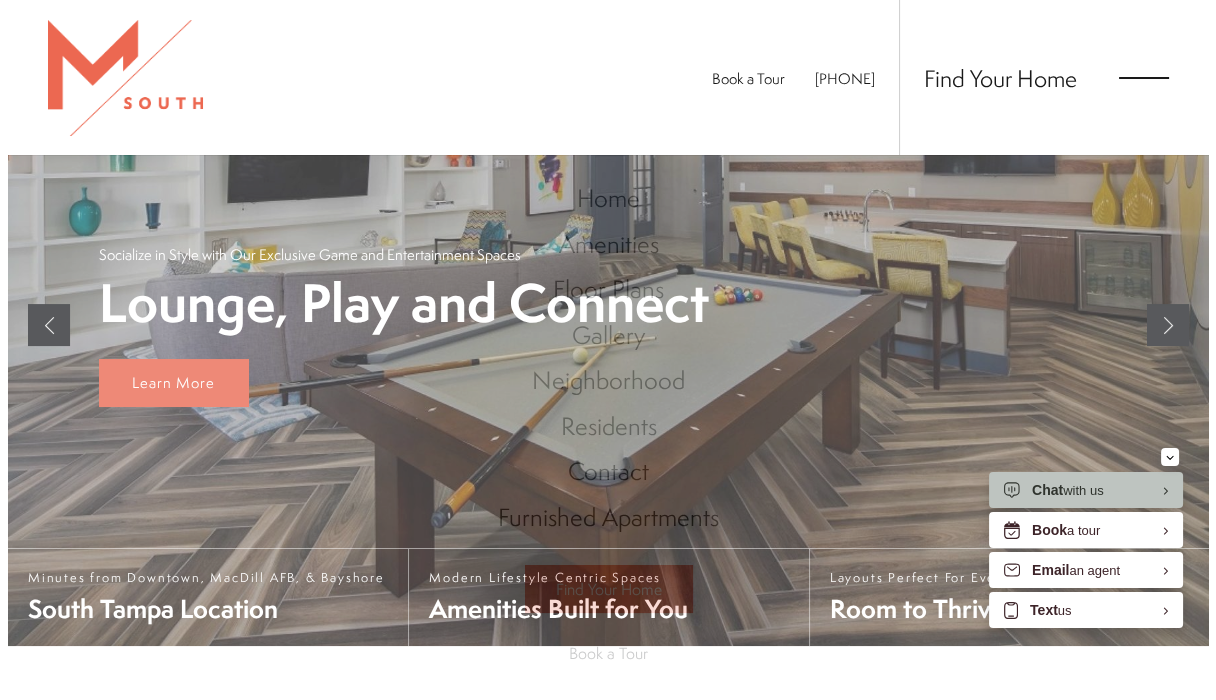 scroll, scrollTop: 0, scrollLeft: 0, axis: both 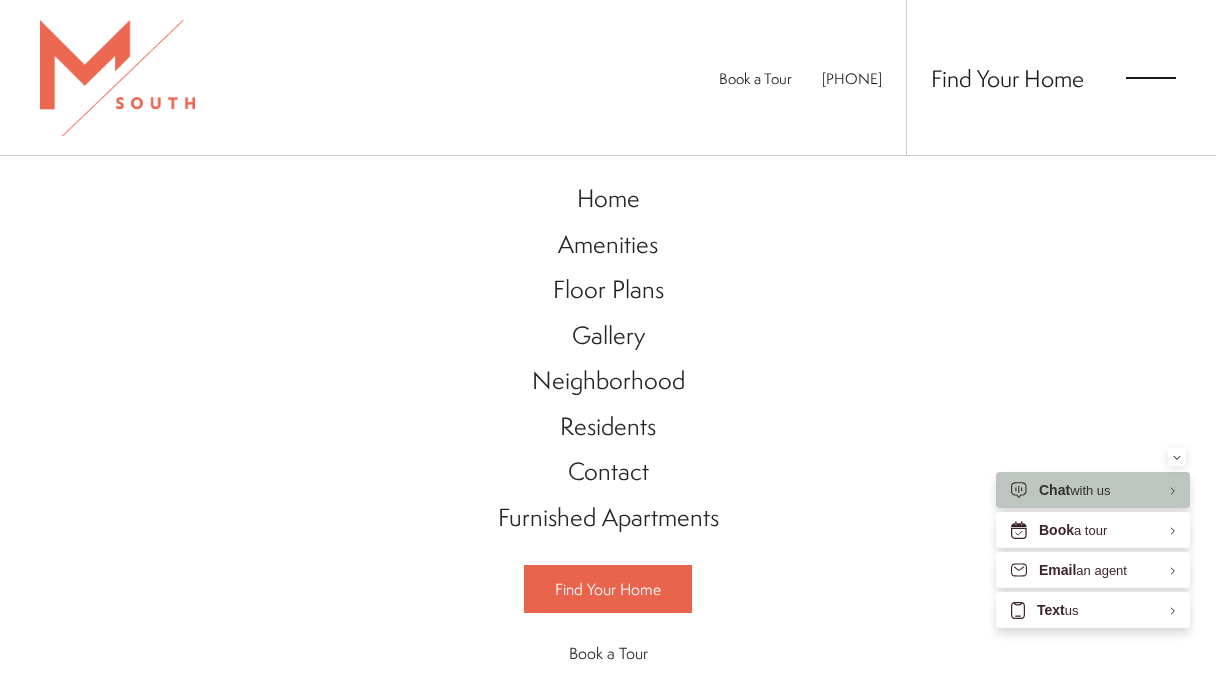 click on "Gallery" at bounding box center [608, 335] 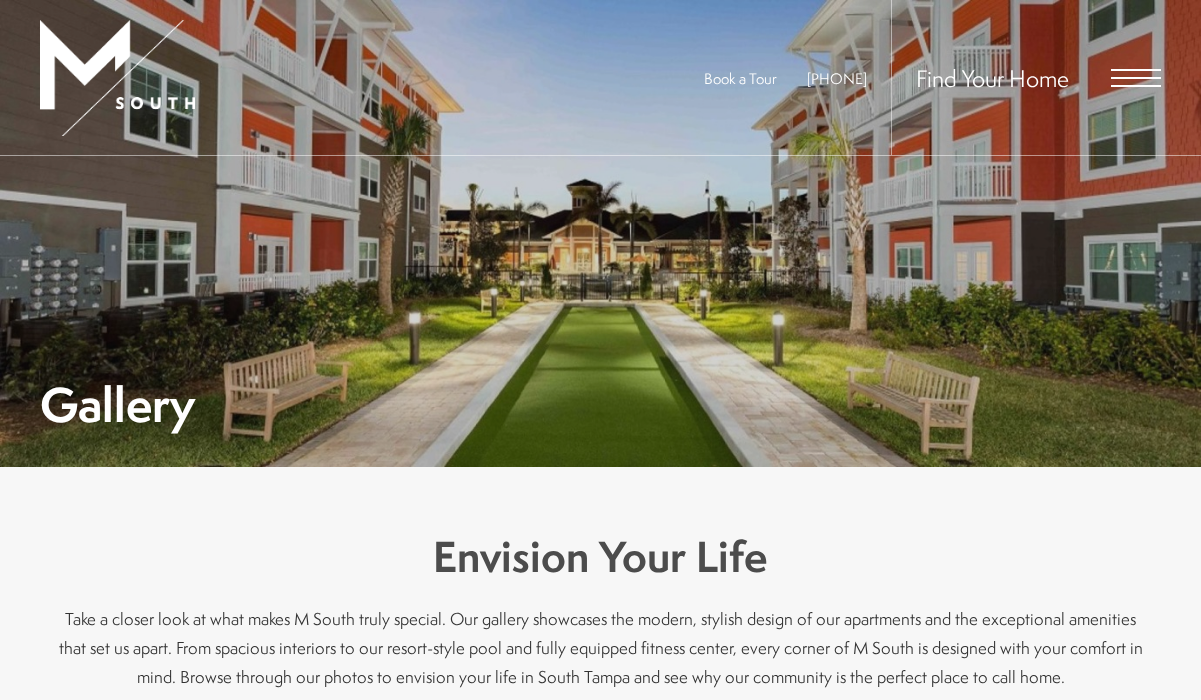 scroll, scrollTop: 0, scrollLeft: 0, axis: both 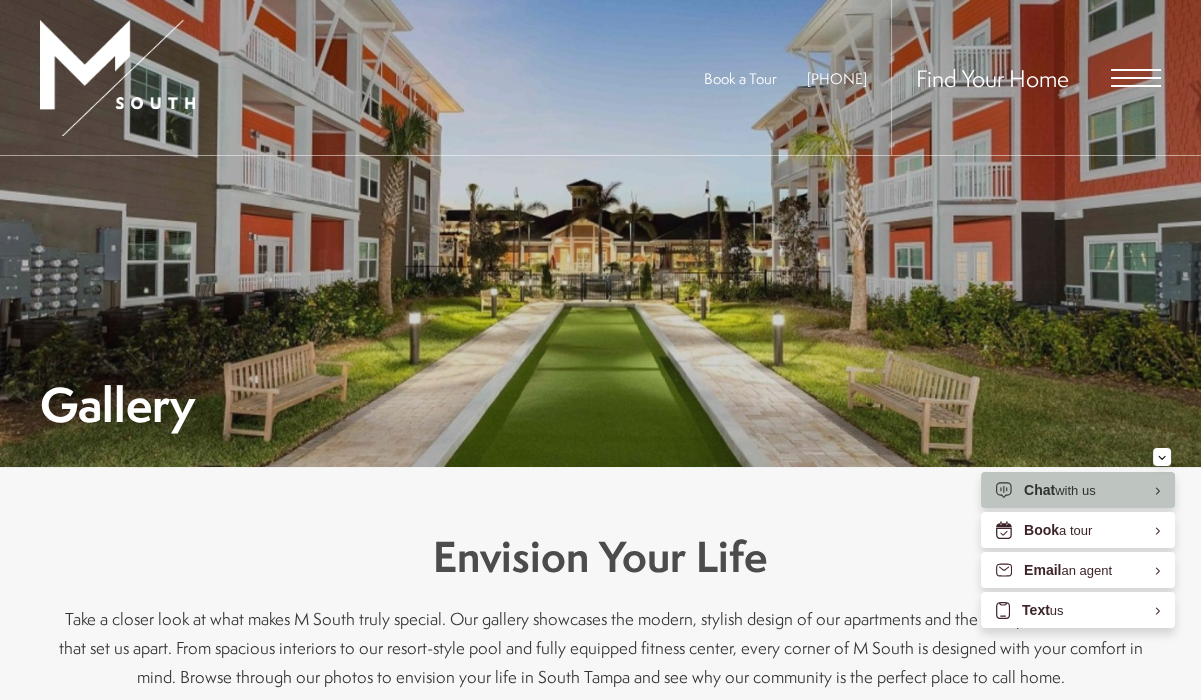 click on "Gallery" at bounding box center [600, 311] 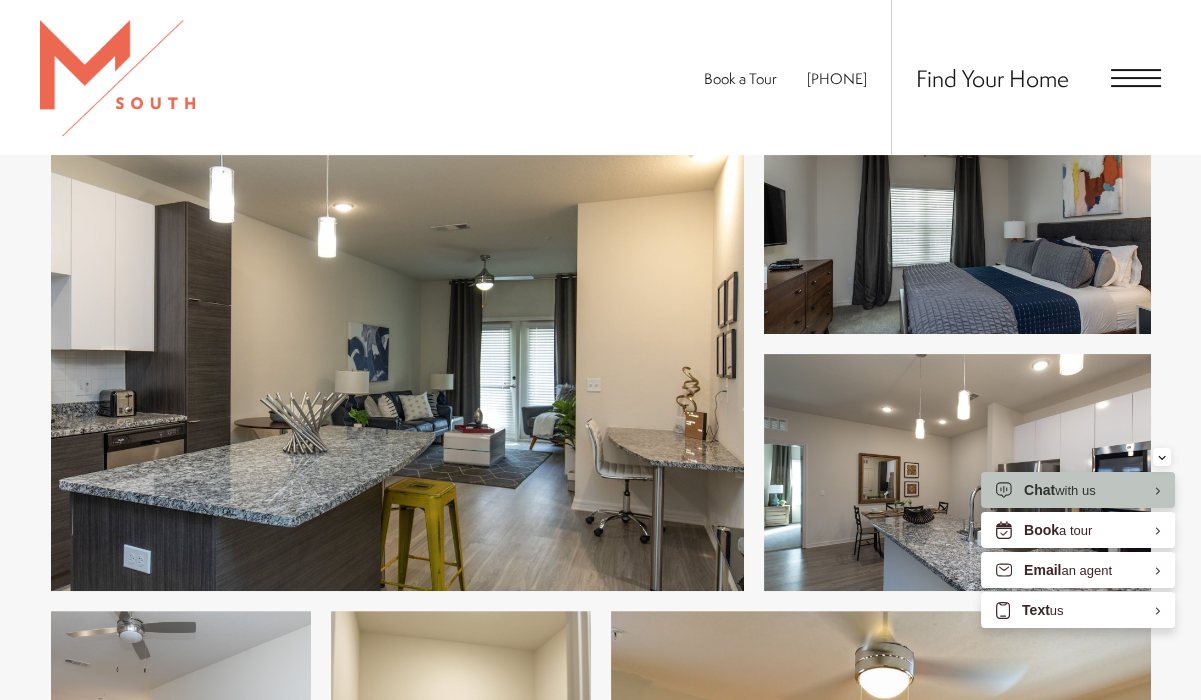 scroll, scrollTop: 850, scrollLeft: 0, axis: vertical 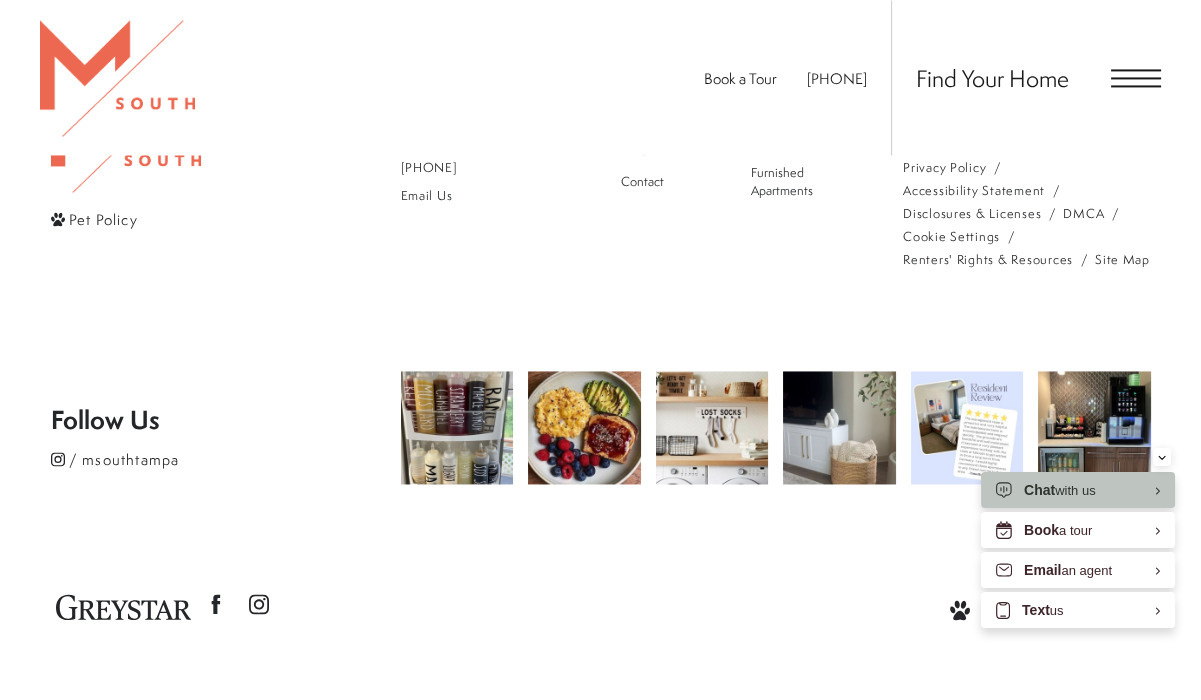 click at bounding box center [457, 427] 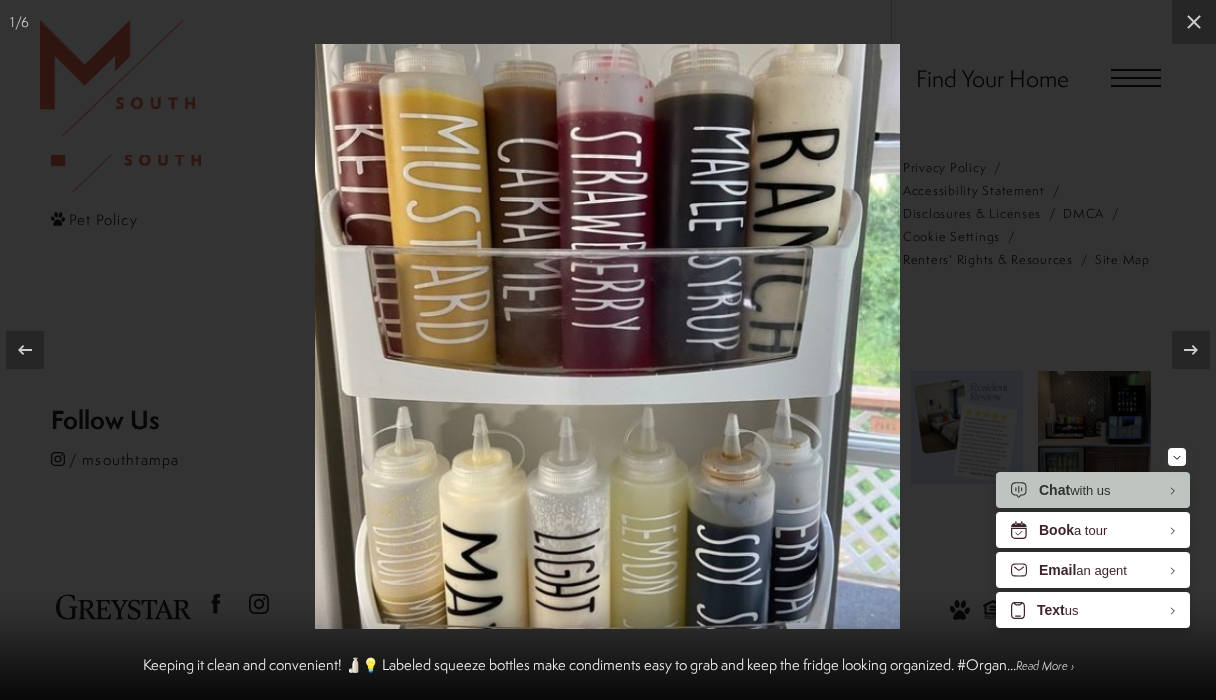 click at bounding box center [1191, 350] 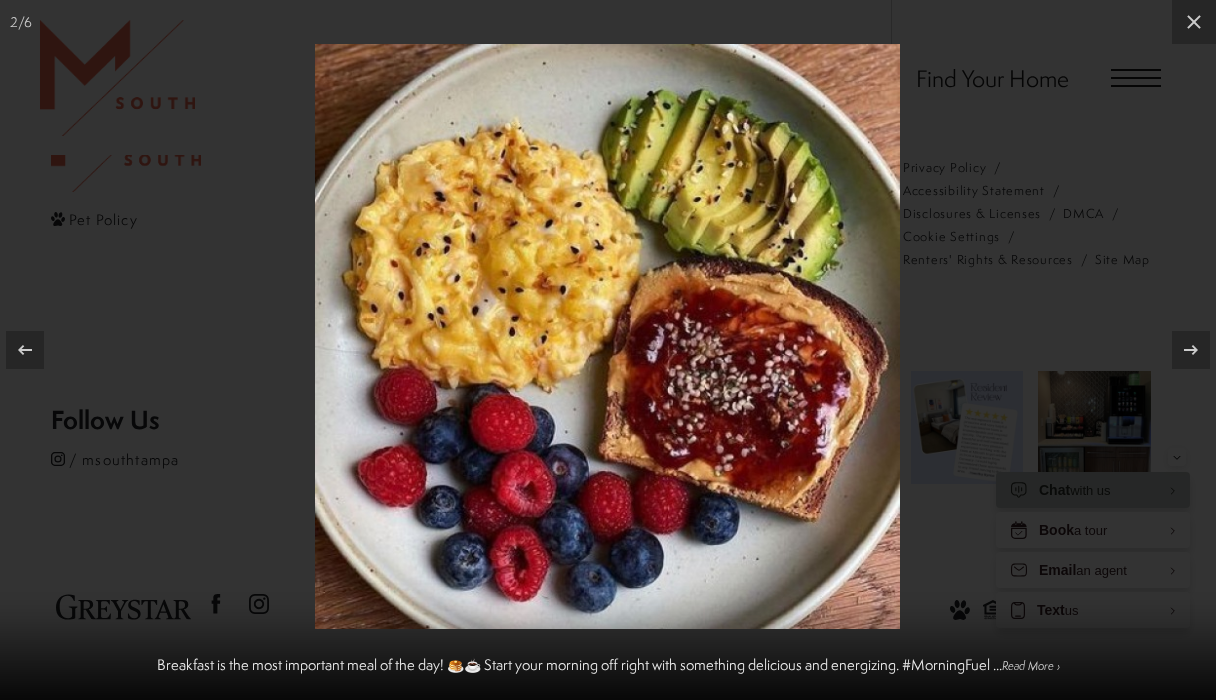 click at bounding box center (1191, 350) 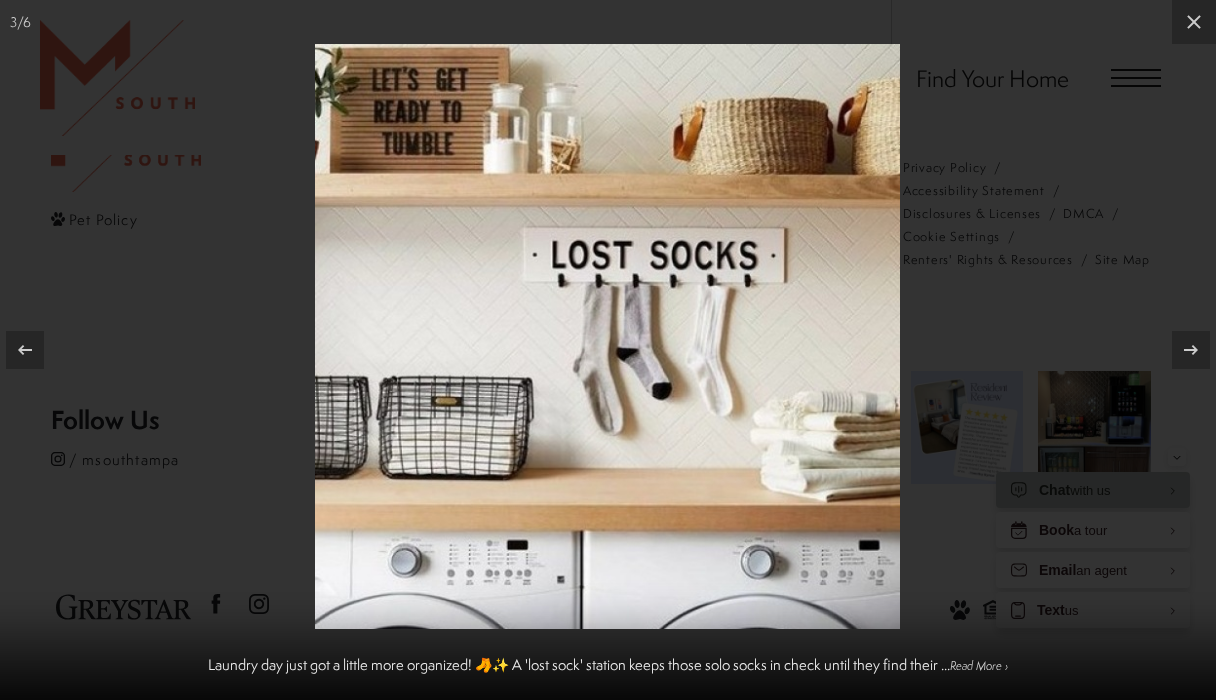 click at bounding box center (1191, 350) 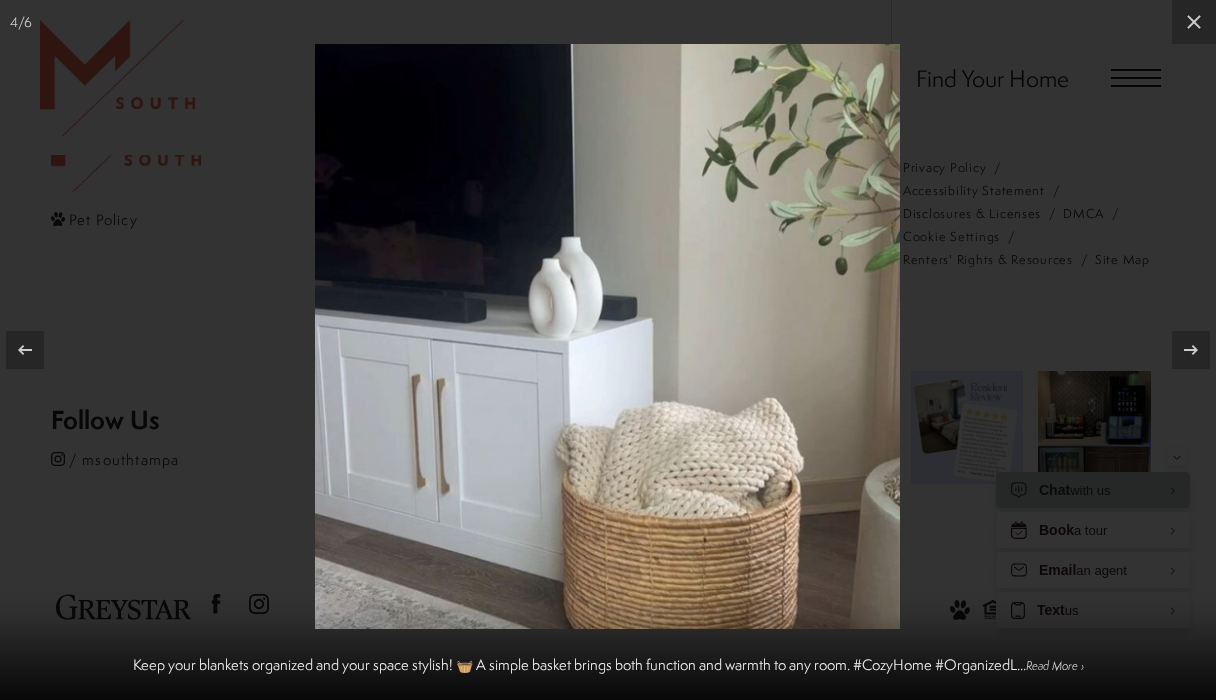 click at bounding box center (1191, 350) 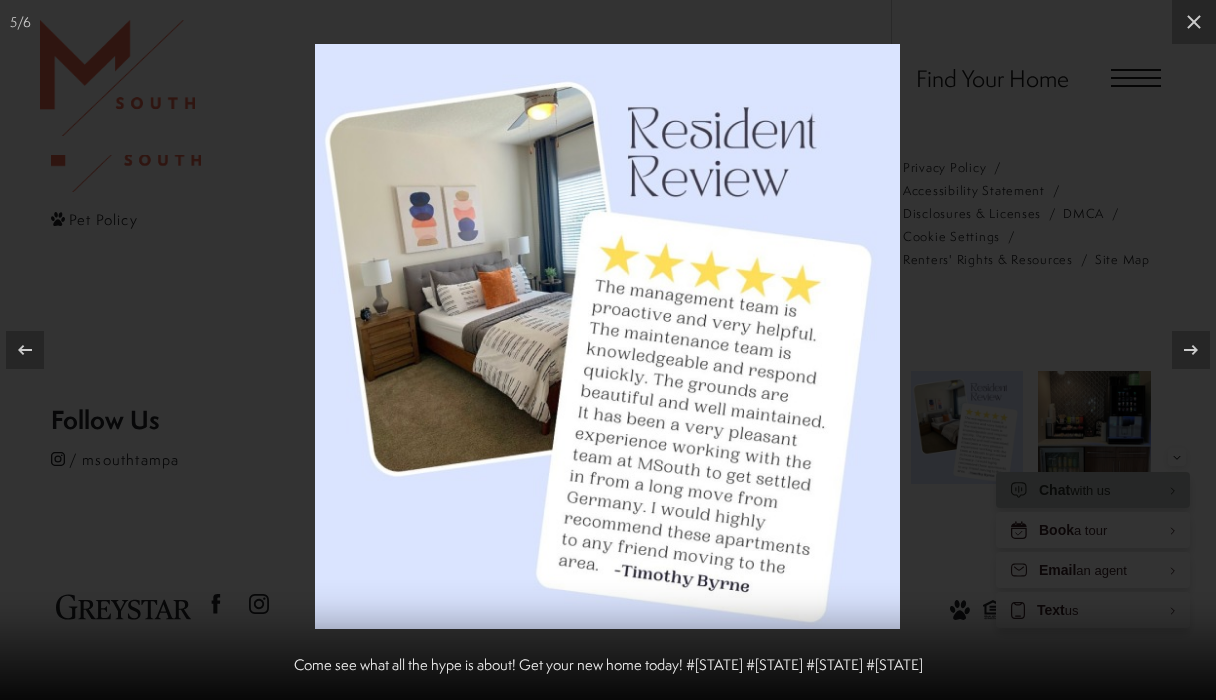 click 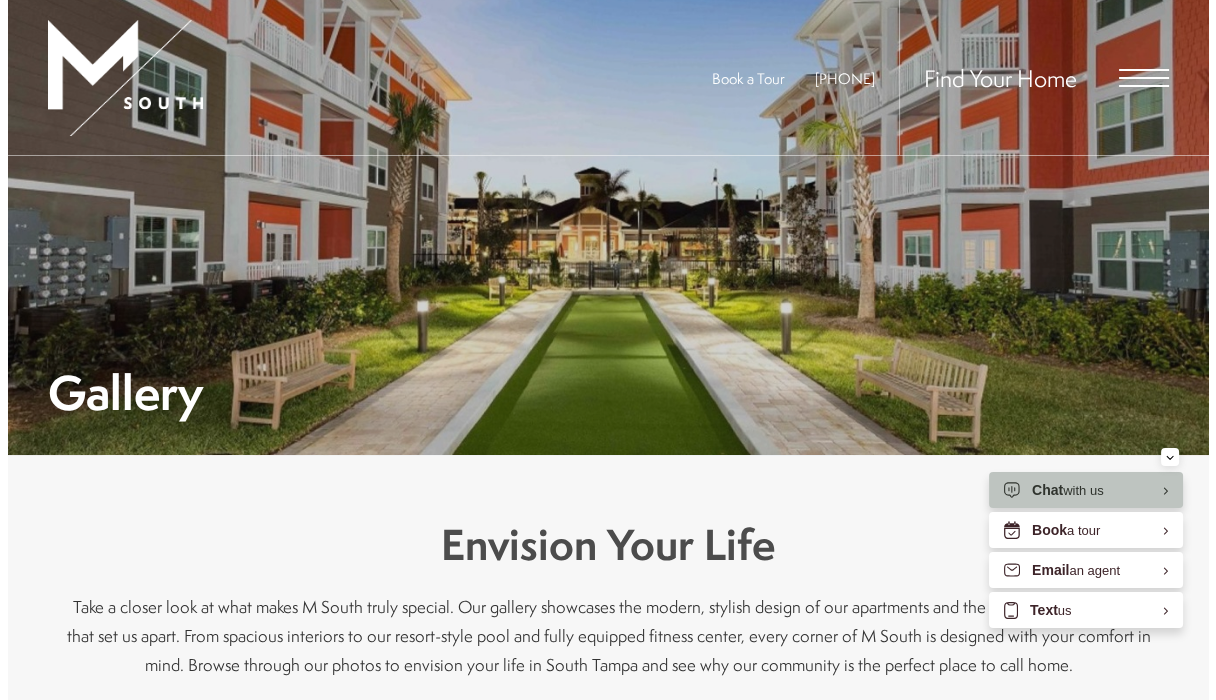 scroll, scrollTop: 0, scrollLeft: 0, axis: both 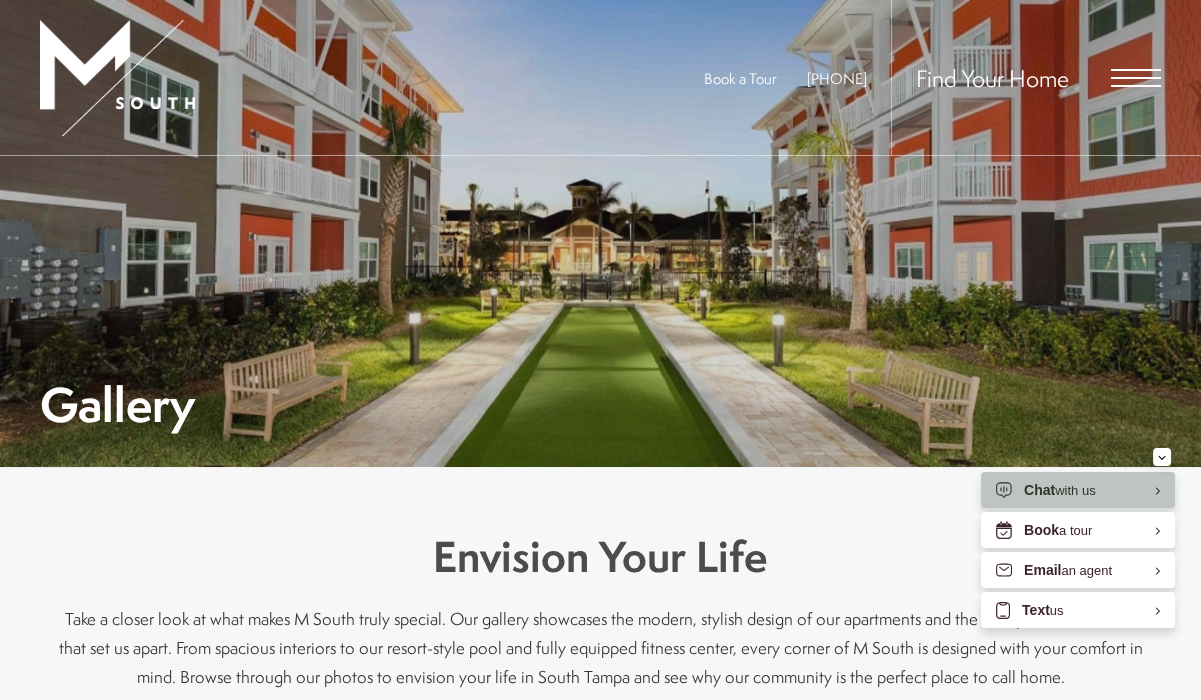 click at bounding box center [1136, 78] 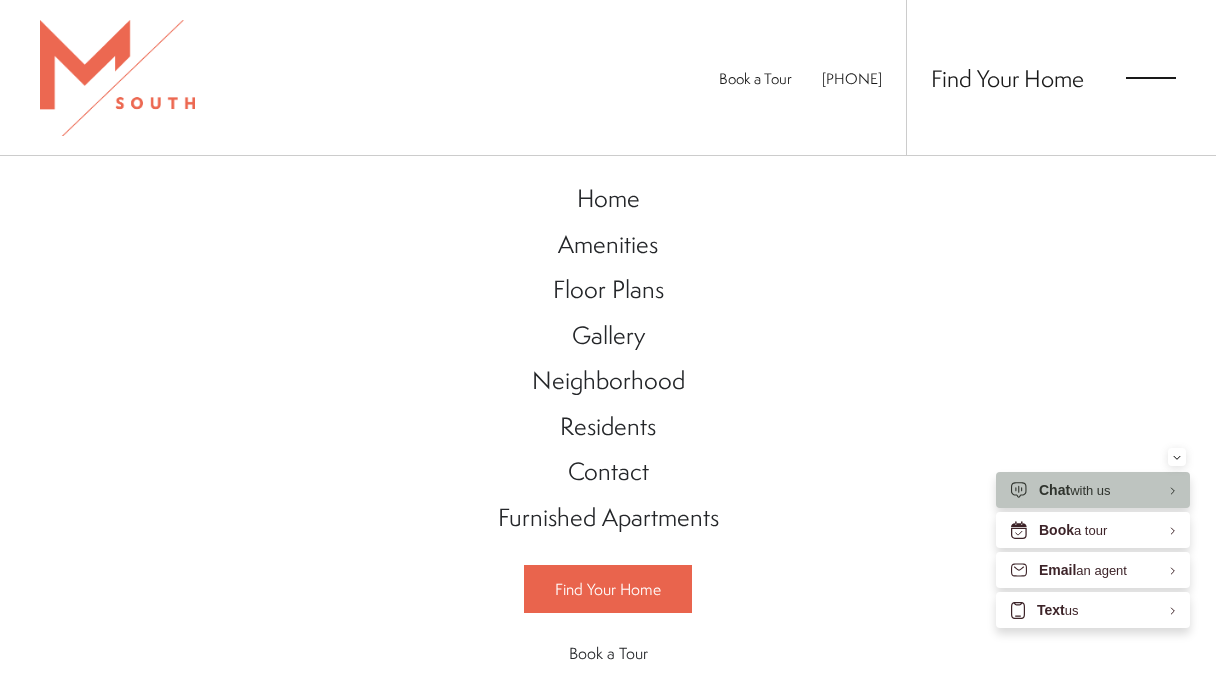 click on "Amenities" at bounding box center (608, 244) 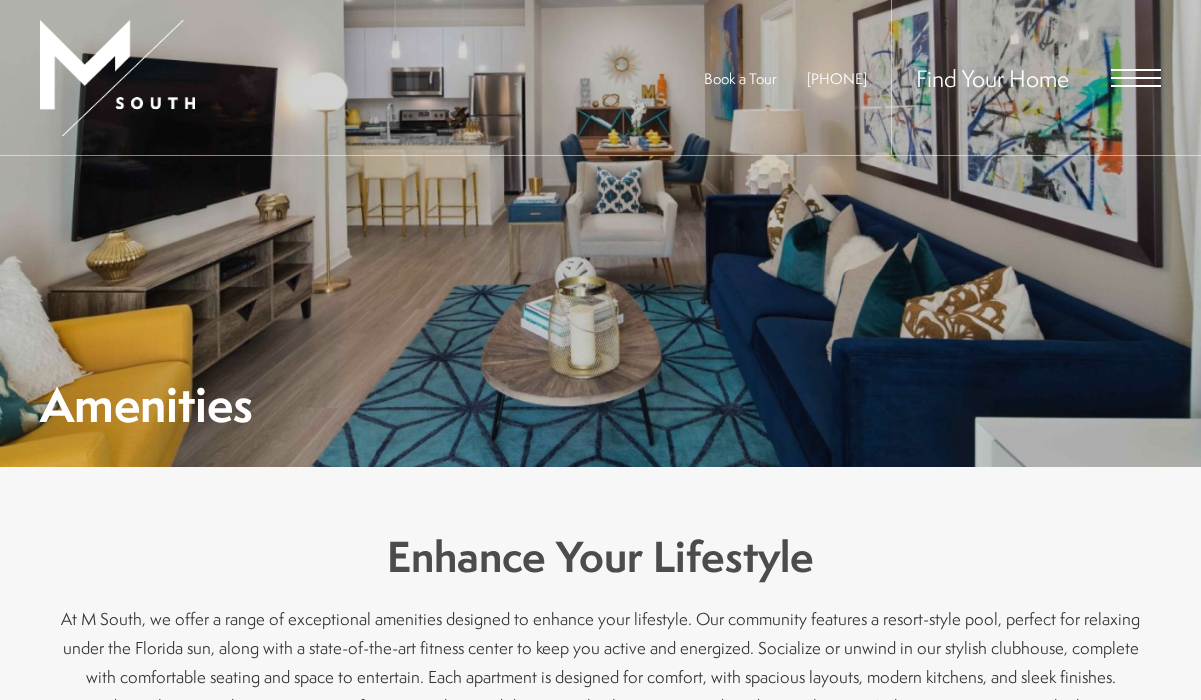 scroll, scrollTop: 0, scrollLeft: 0, axis: both 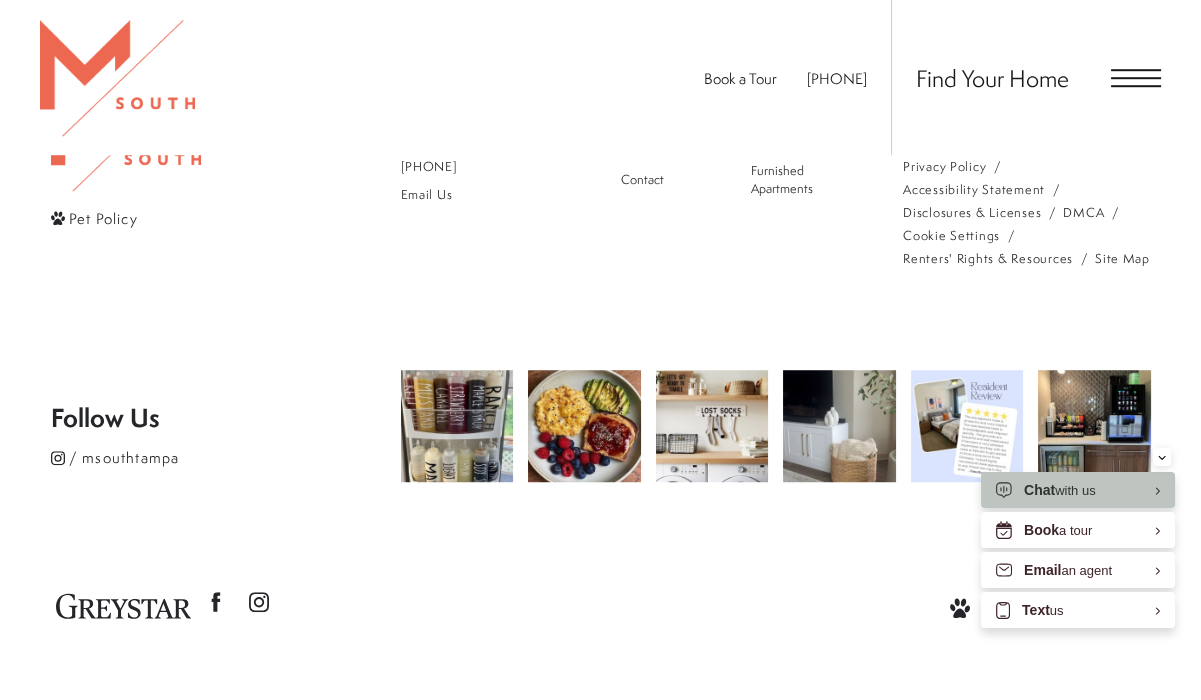 click on "Our Address
5110 South Manhattan Avenue Tampa, FL 33611
813-570-8014
Email Us
Site Map
Home
Amenities
Floor Plans
Gallery" at bounding box center (776, 151) 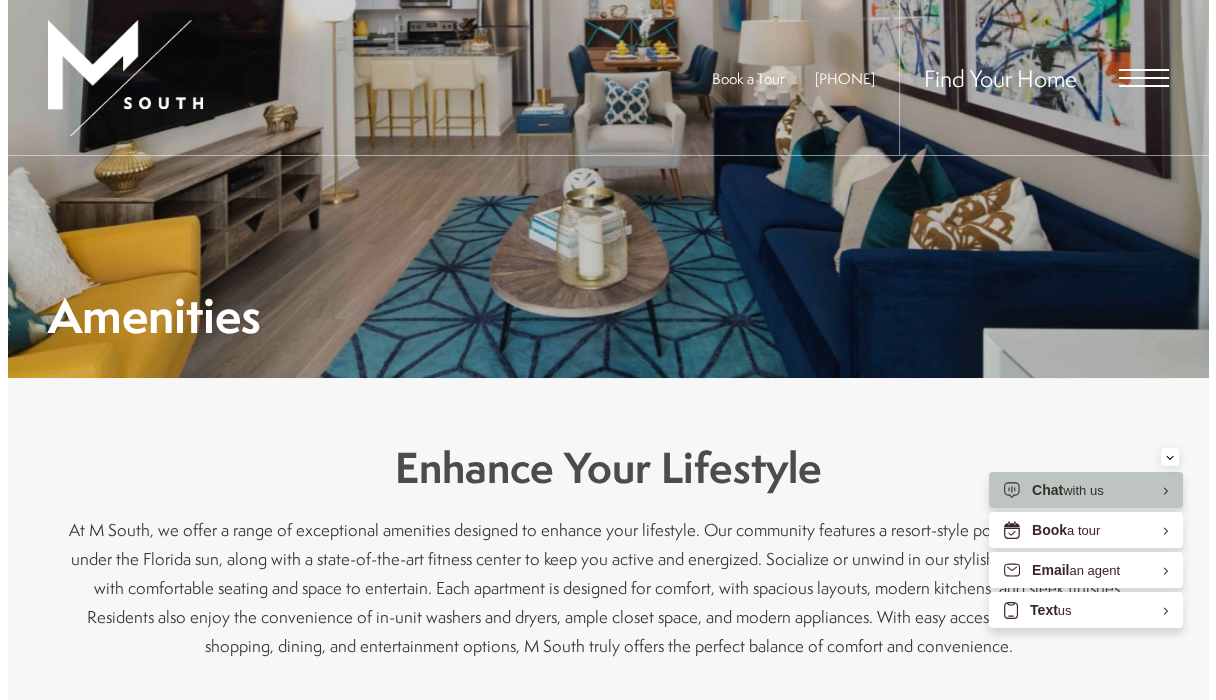 scroll, scrollTop: 0, scrollLeft: 0, axis: both 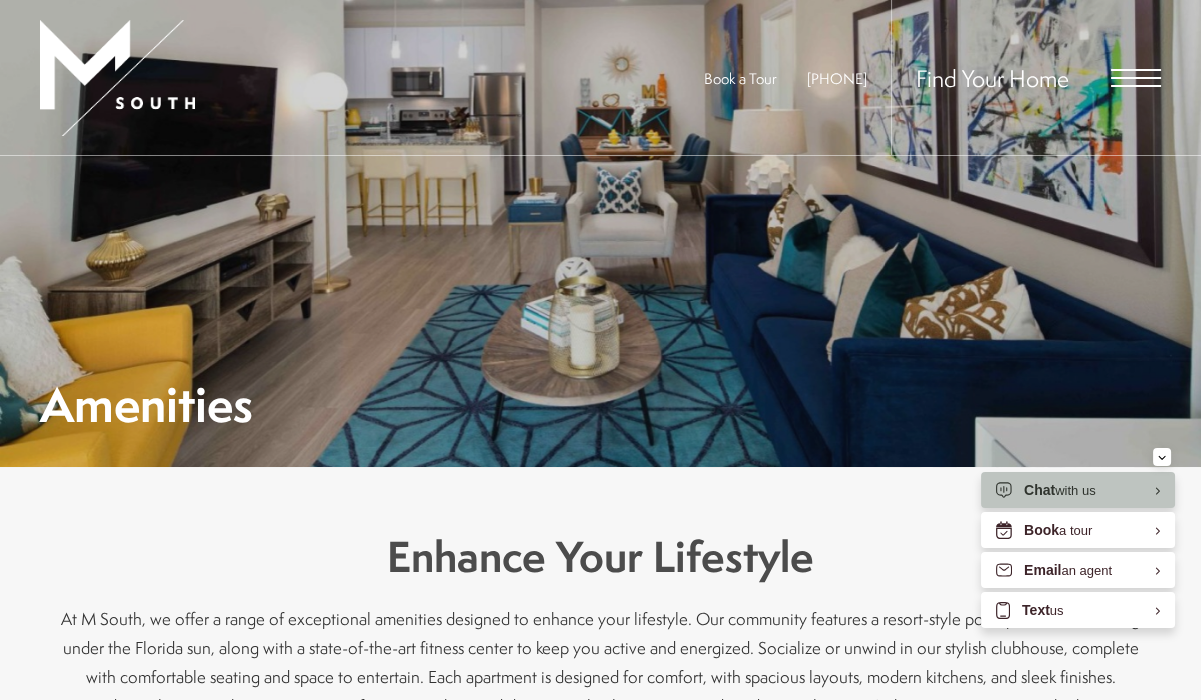 click at bounding box center [1136, 78] 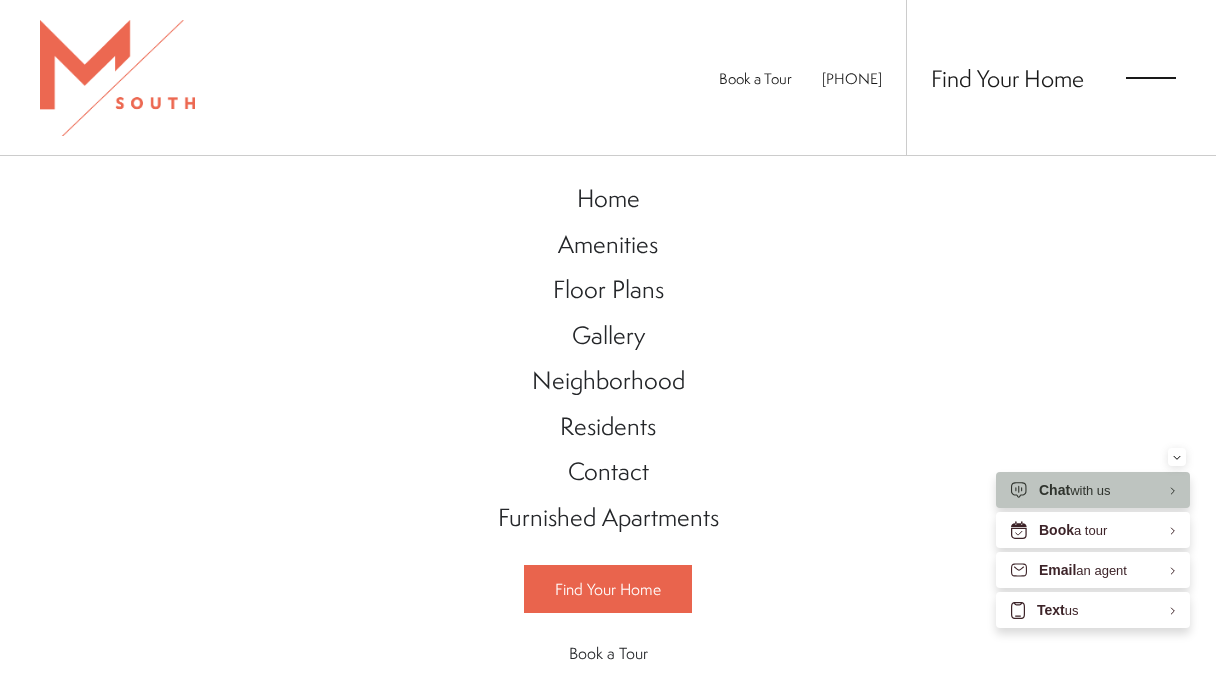click on "Neighborhood" at bounding box center (608, 380) 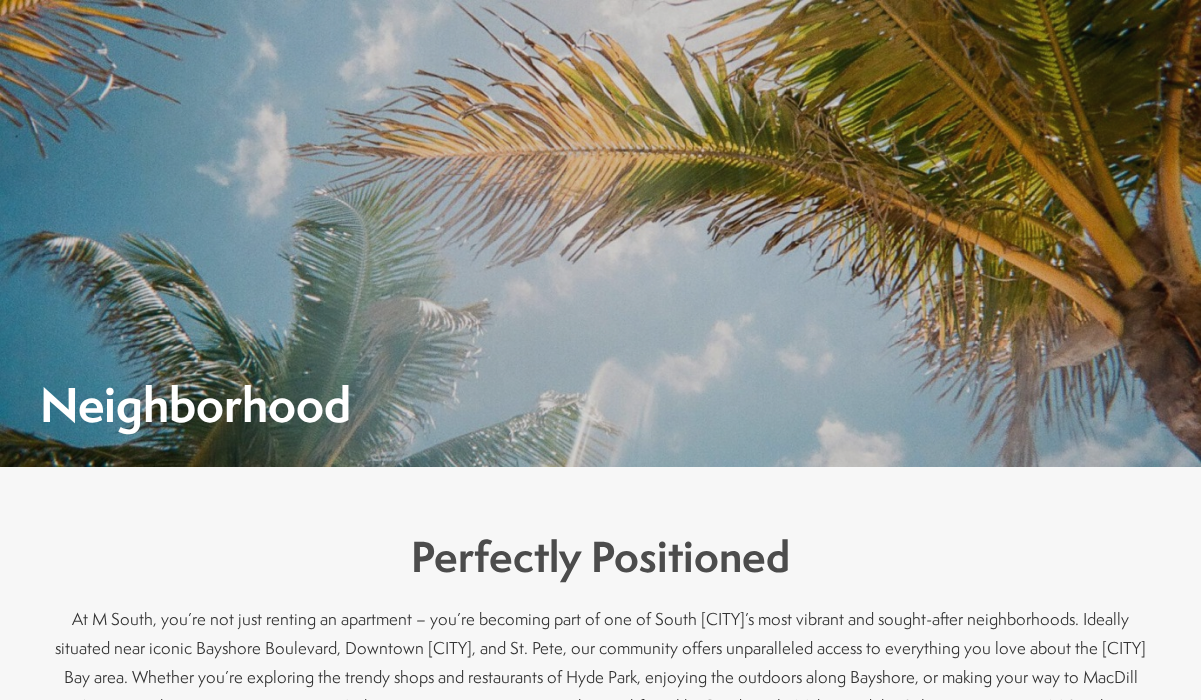 scroll, scrollTop: 0, scrollLeft: 0, axis: both 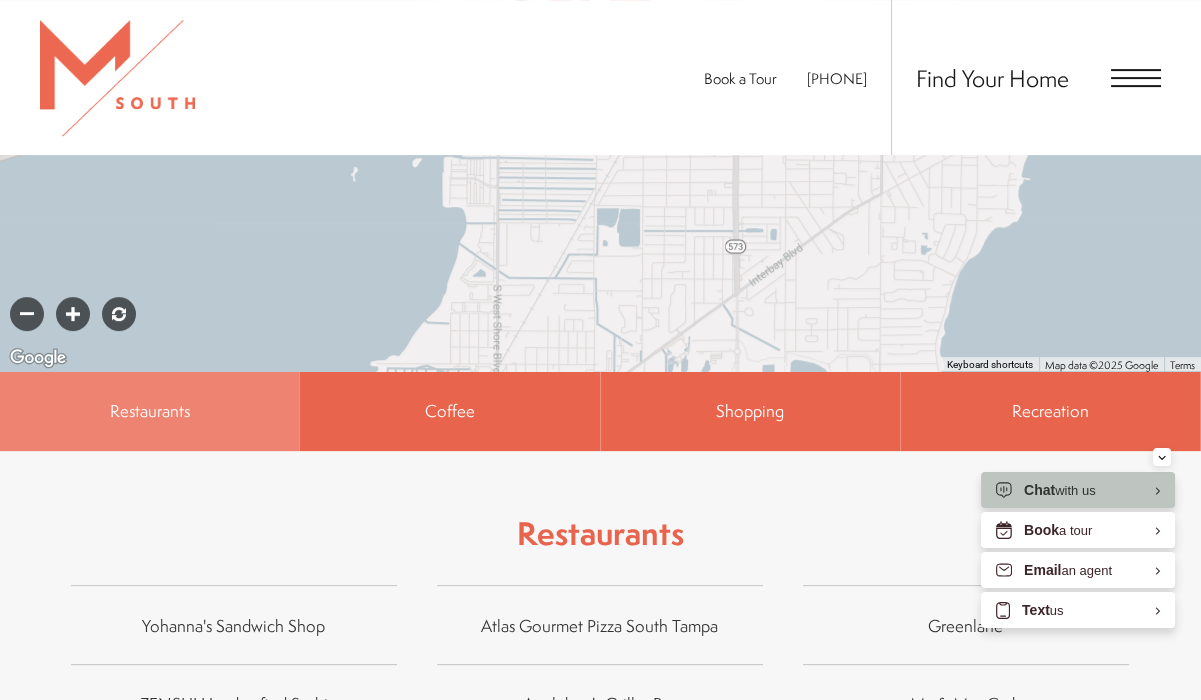 click on "Restaurants" at bounding box center (149, 411) 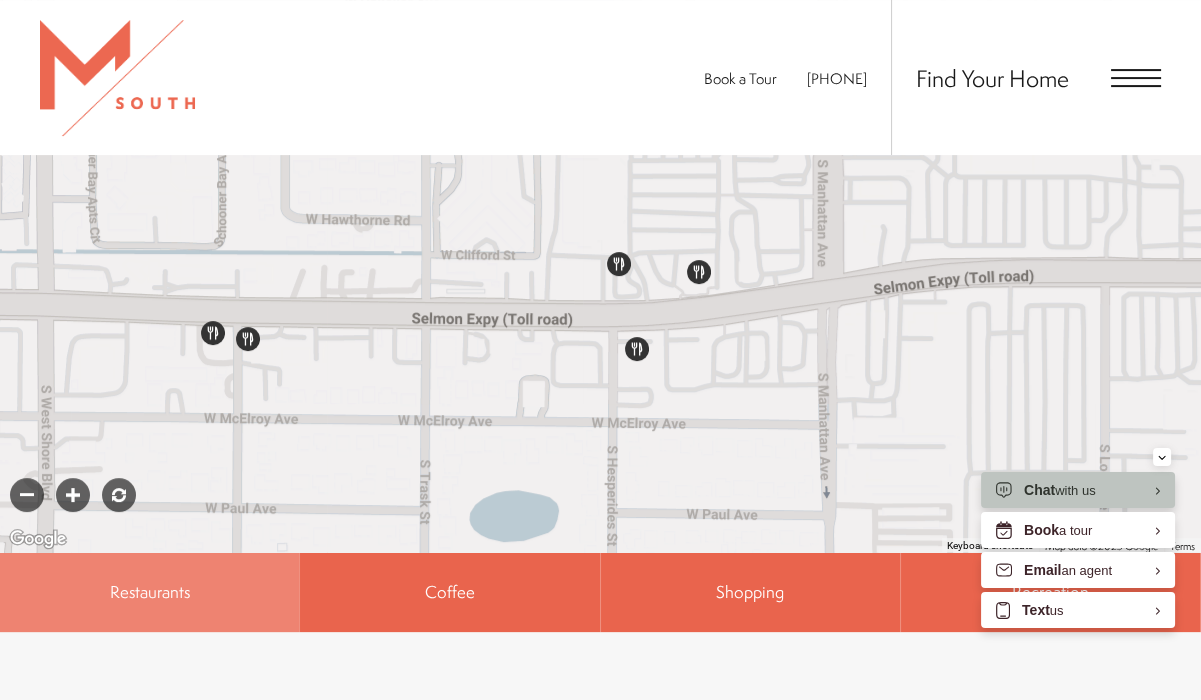 scroll, scrollTop: 866, scrollLeft: 0, axis: vertical 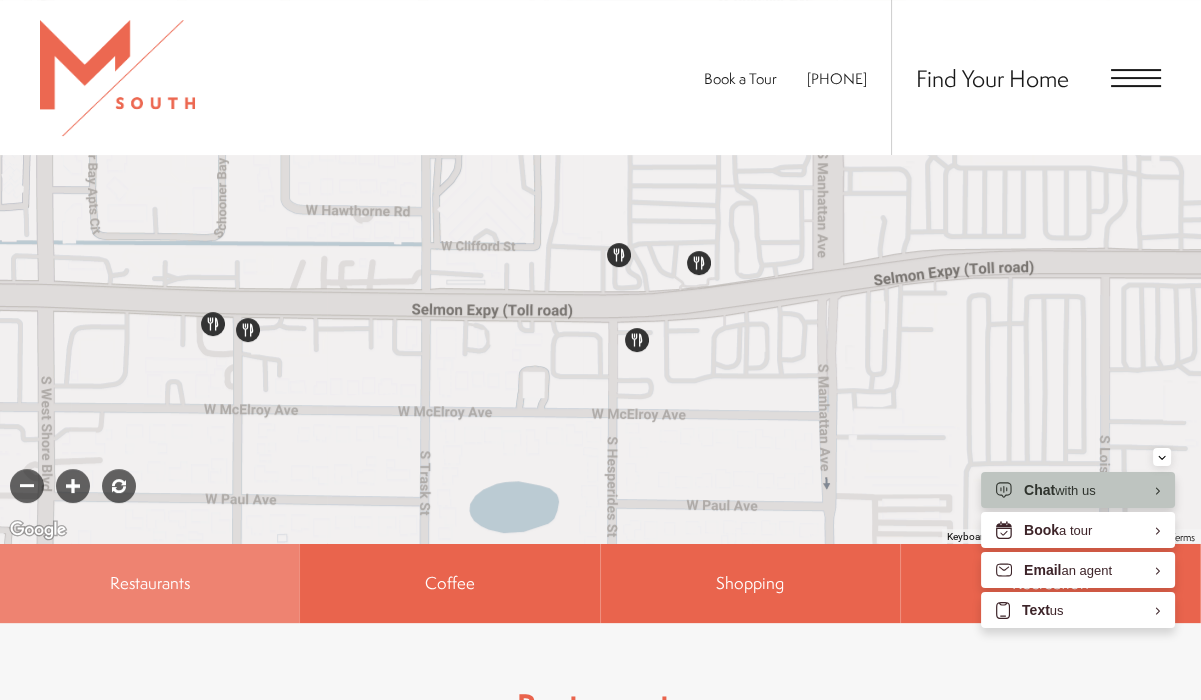 click on "Coffee" at bounding box center (449, 583) 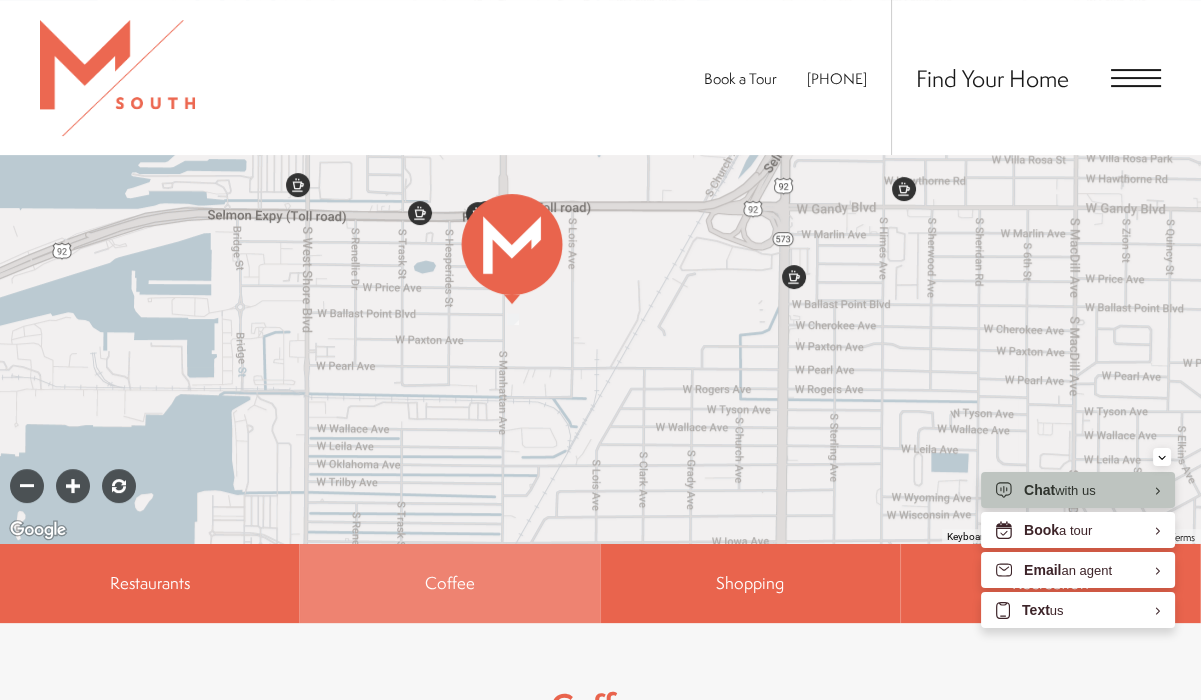 click on "Shopping" at bounding box center [750, 582] 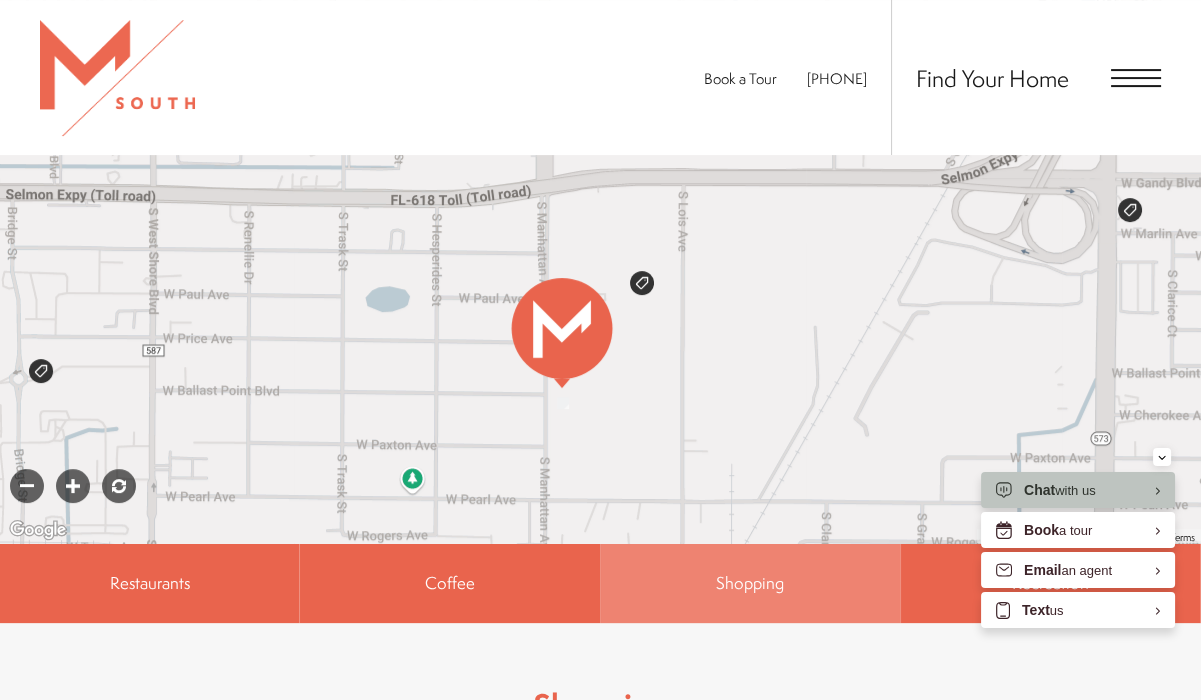 click at bounding box center (642, 283) 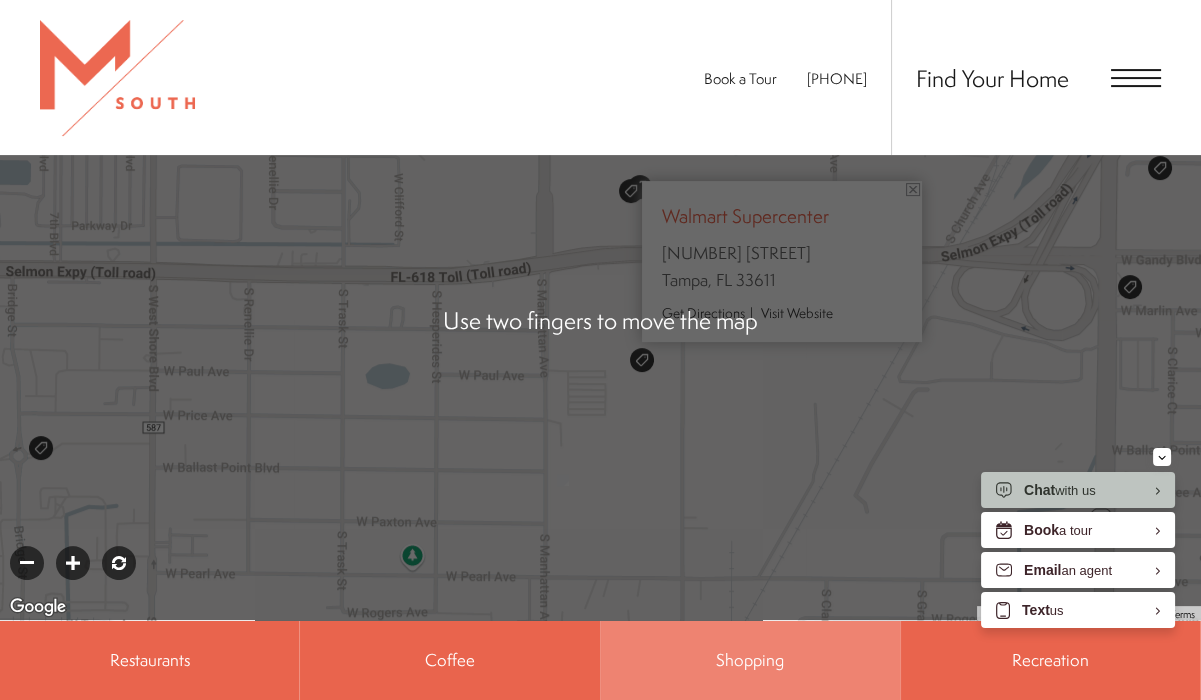 scroll, scrollTop: 775, scrollLeft: 0, axis: vertical 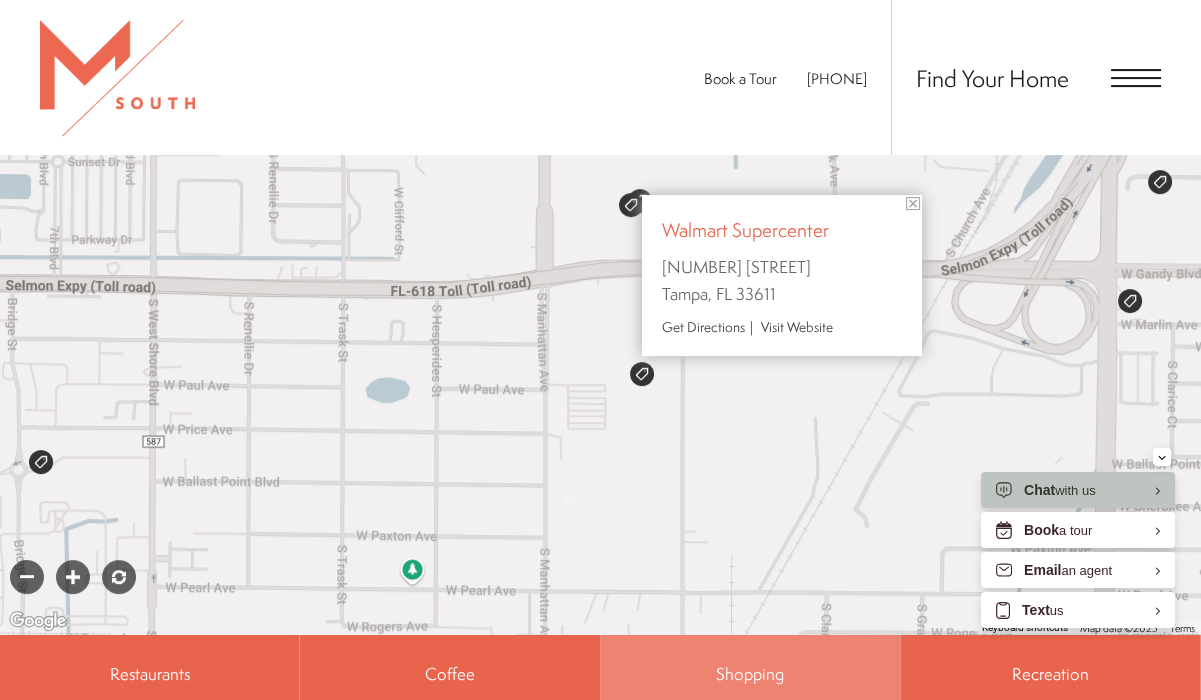 click on "To navigate, press the arrow keys.               Shopping                           Walmart Supercenter                 4302 West Gandy Boulevard Tampa, FL 33611                      Get Directions                            Visit Website" at bounding box center (600, 334) 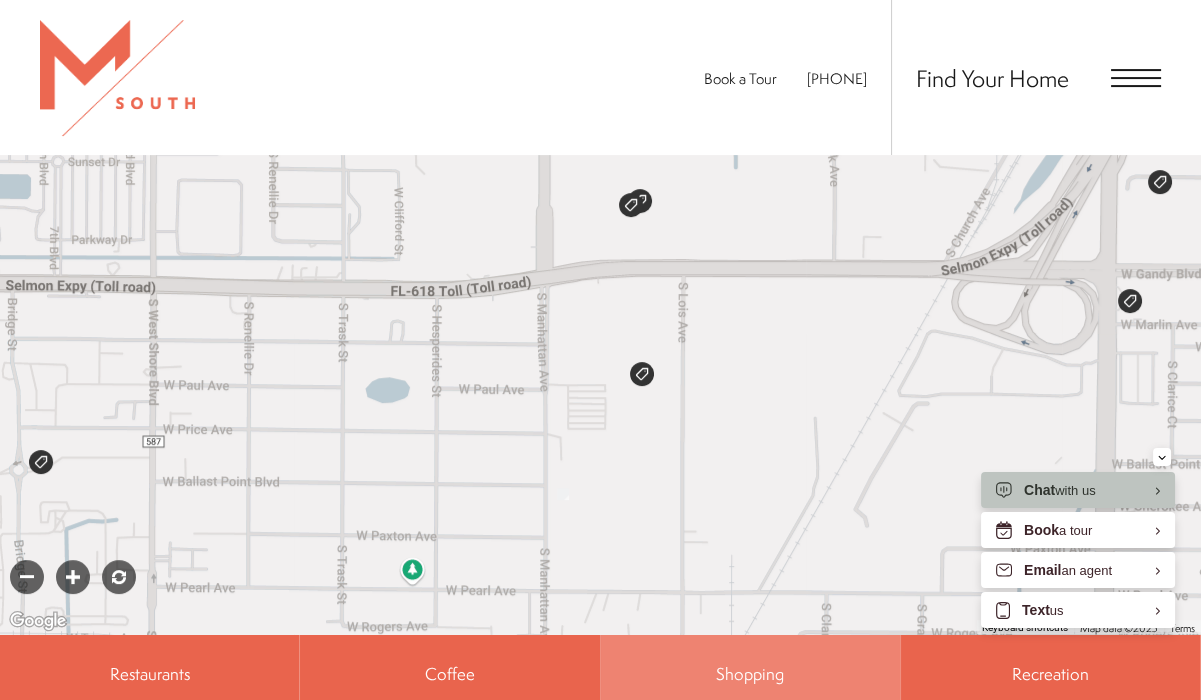click at bounding box center [631, 205] 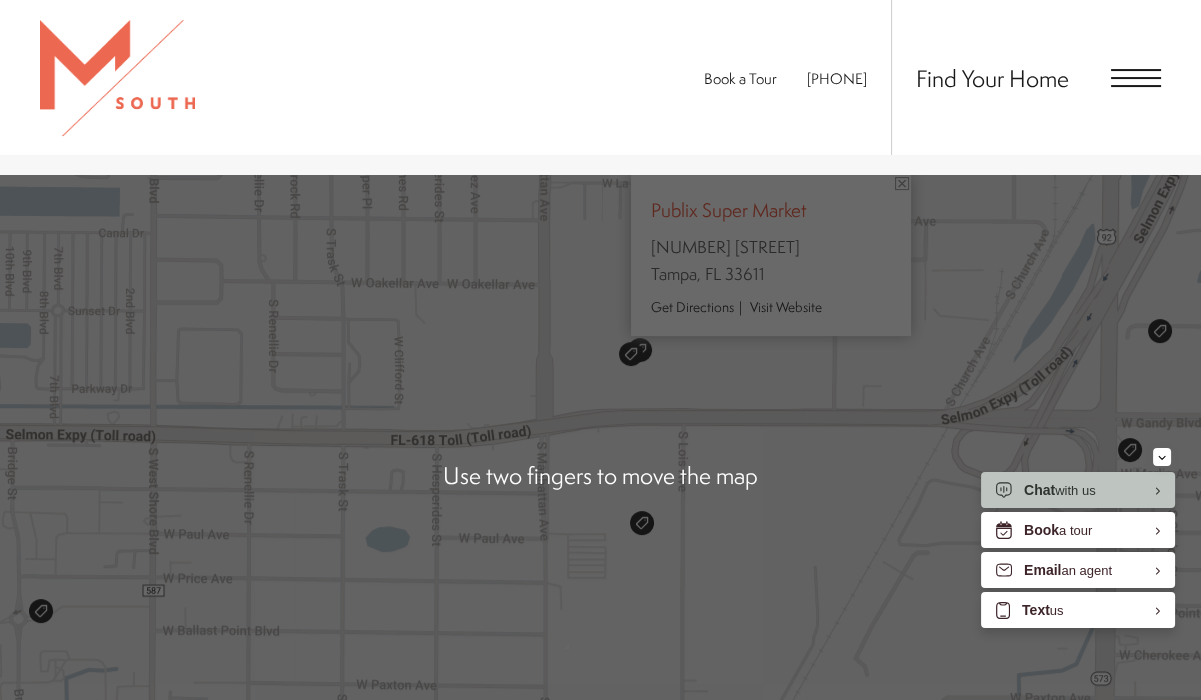 scroll, scrollTop: 635, scrollLeft: 0, axis: vertical 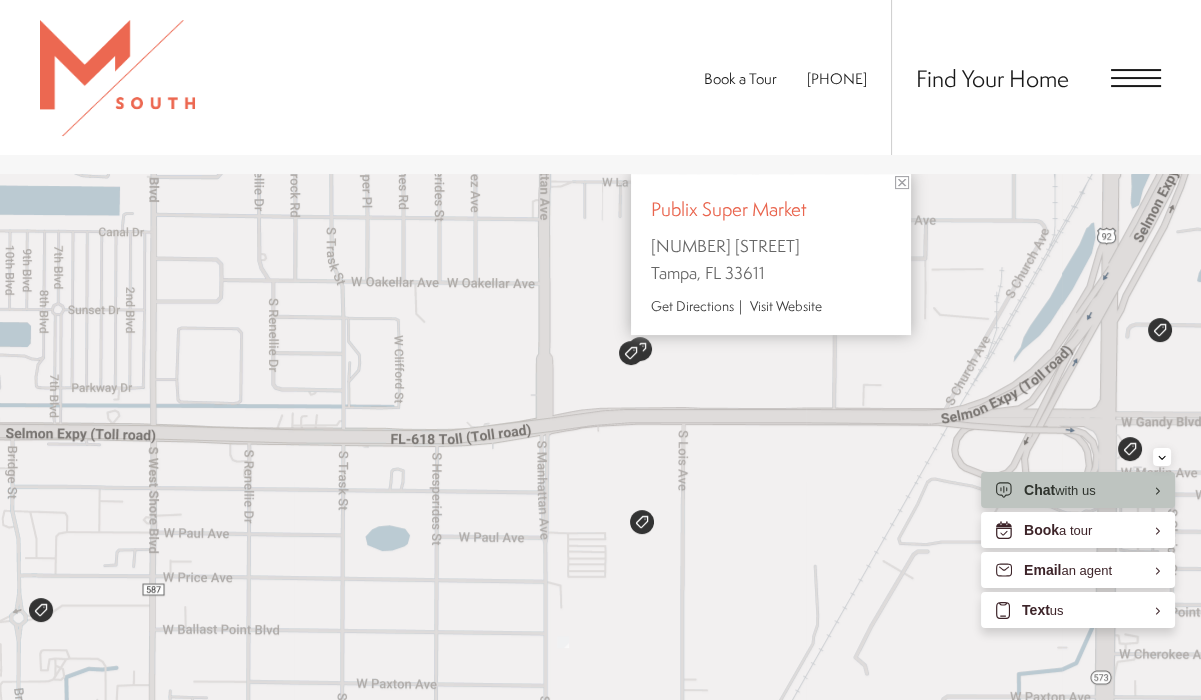 click at bounding box center (631, 353) 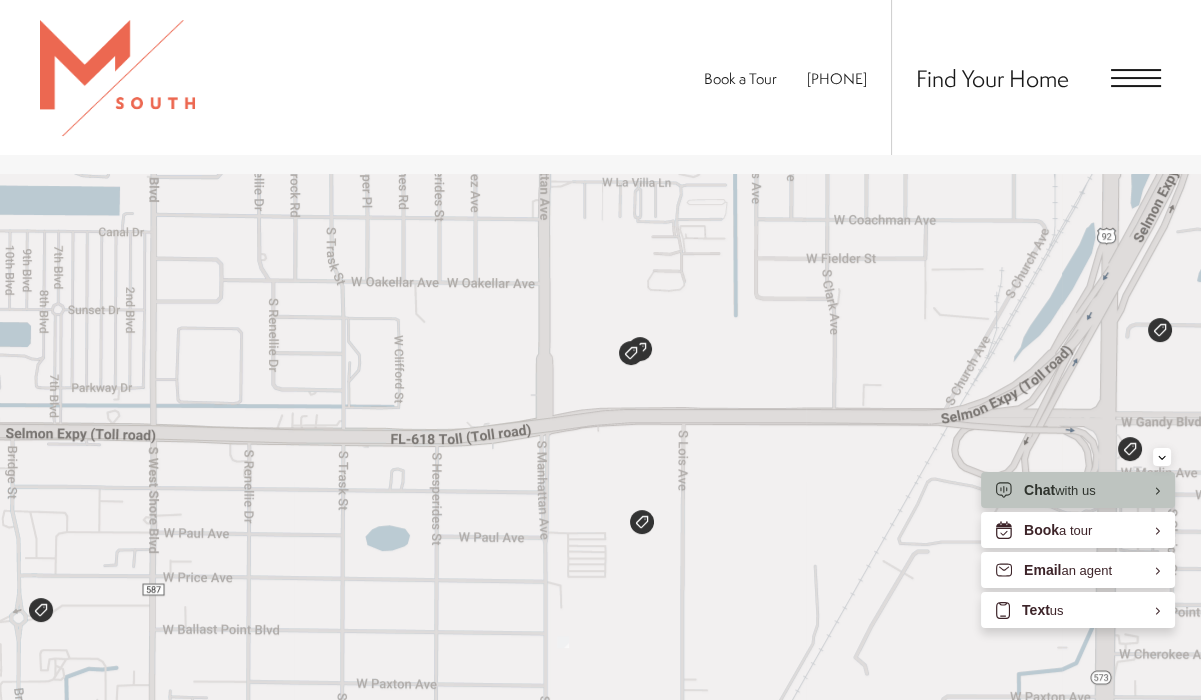 click at bounding box center [631, 353] 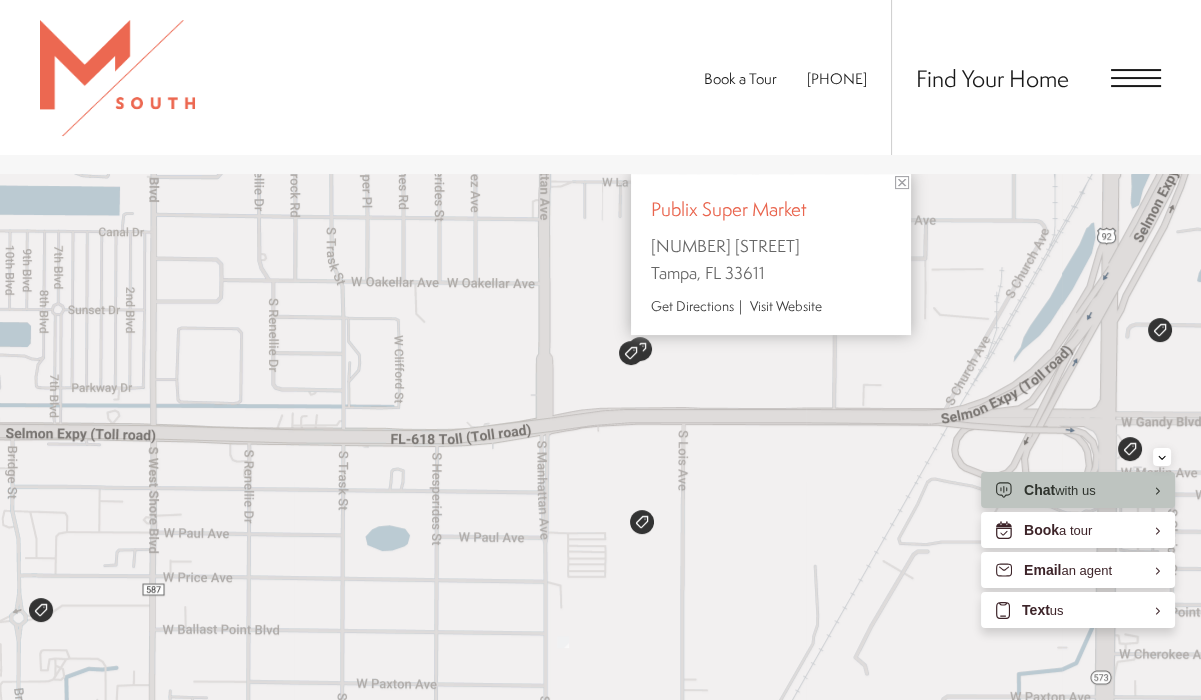 click at bounding box center [631, 353] 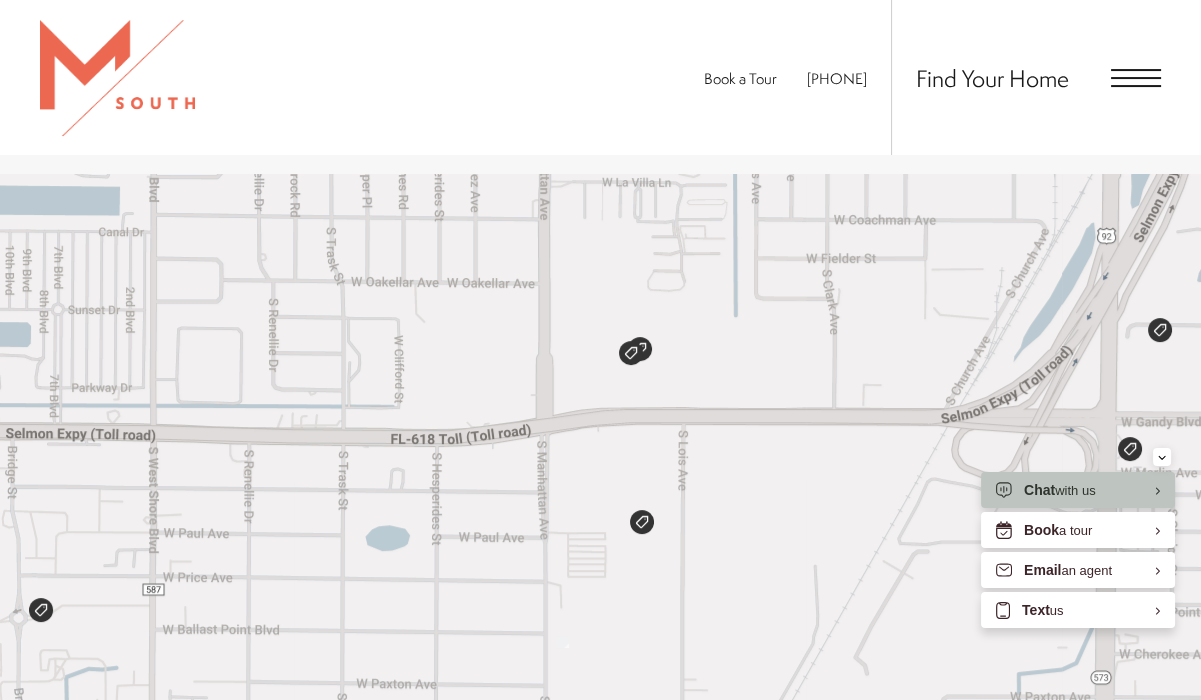 click at bounding box center (631, 353) 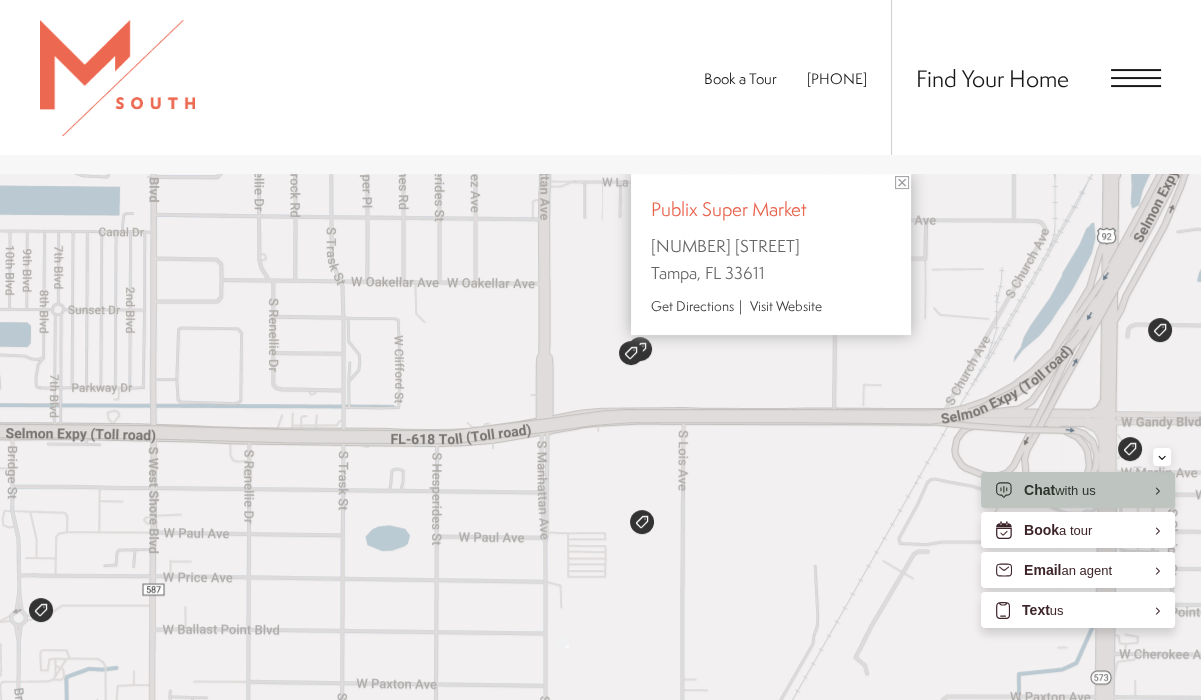 click at bounding box center [902, 182] 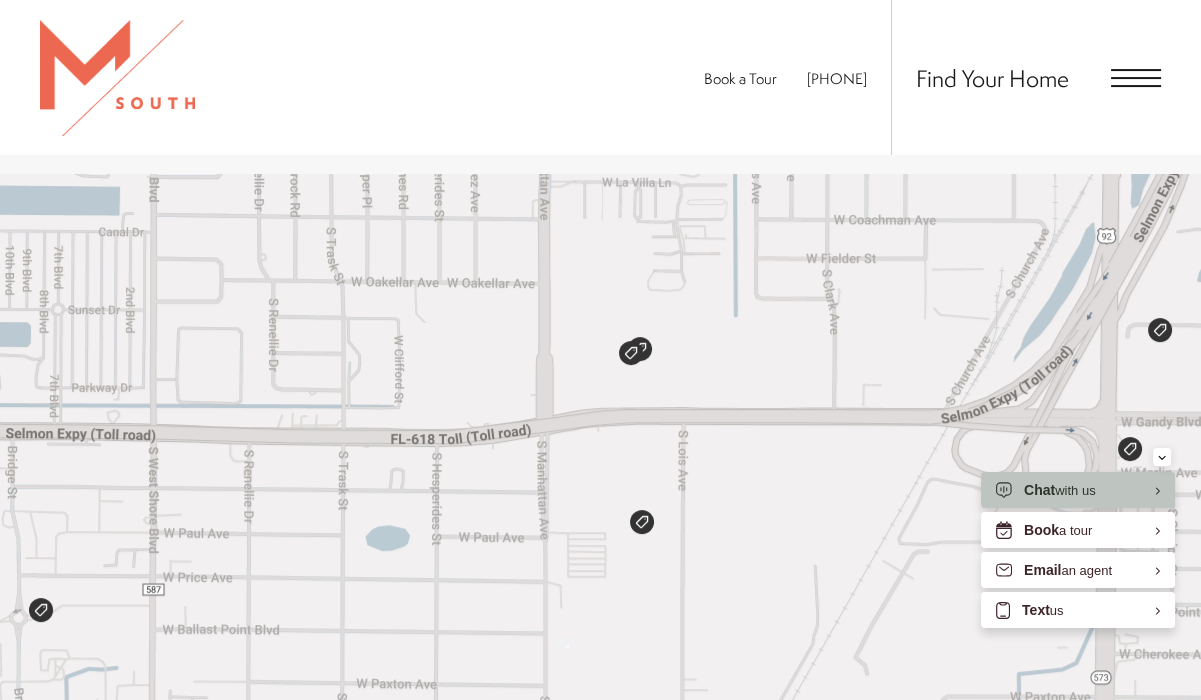 click at bounding box center [1130, 449] 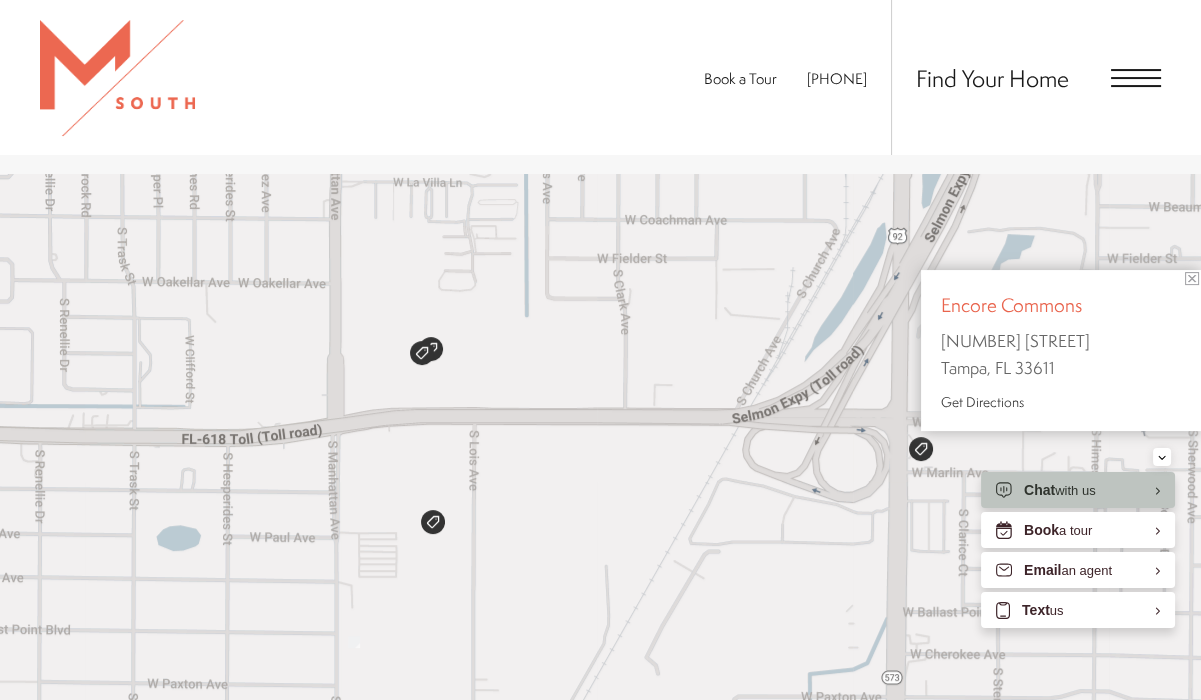 click at bounding box center (1191, 278) 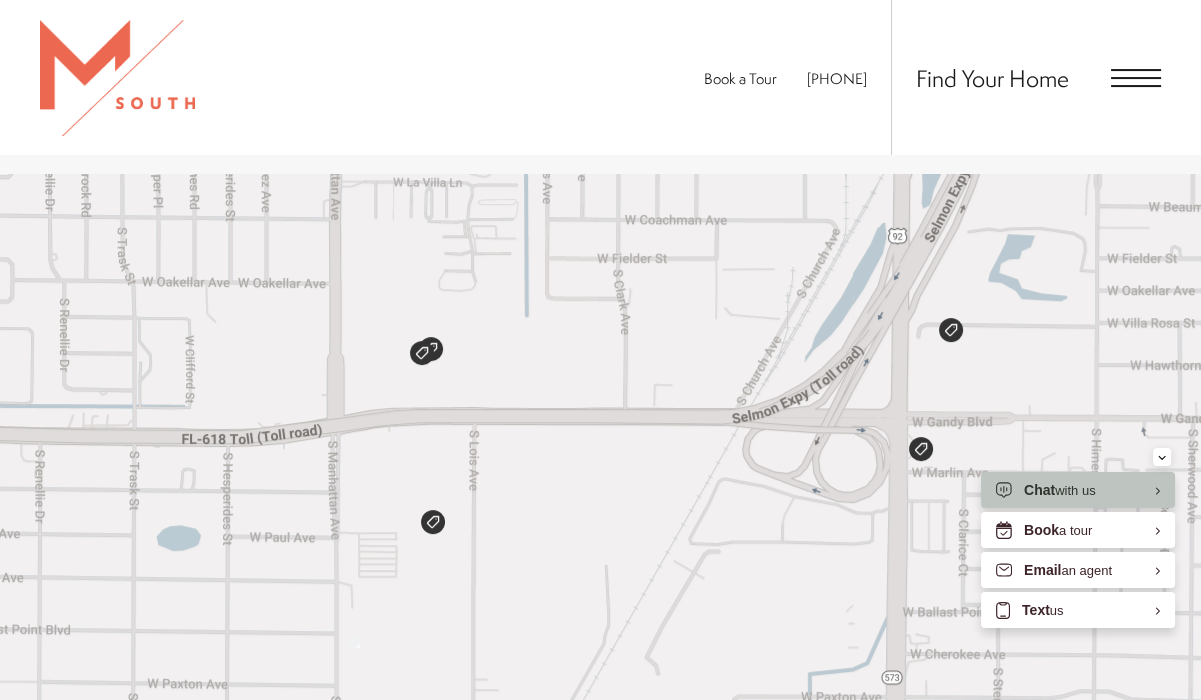 click at bounding box center (951, 330) 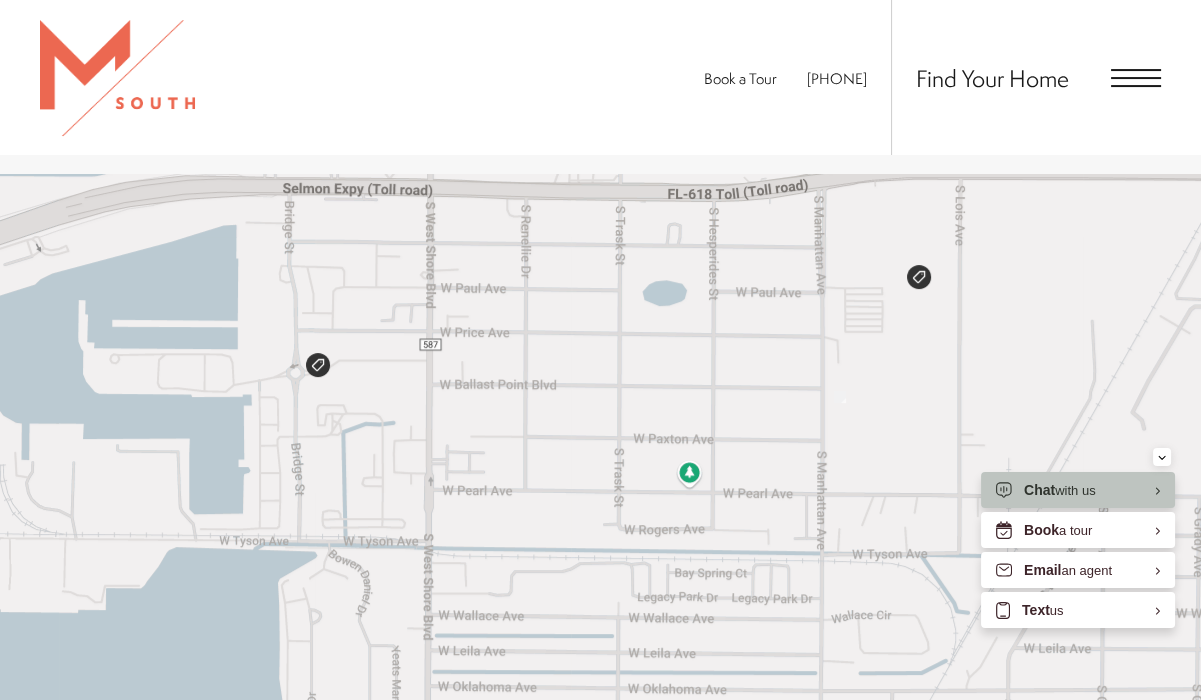 drag, startPoint x: 485, startPoint y: 436, endPoint x: 1010, endPoint y: 167, distance: 589.9034 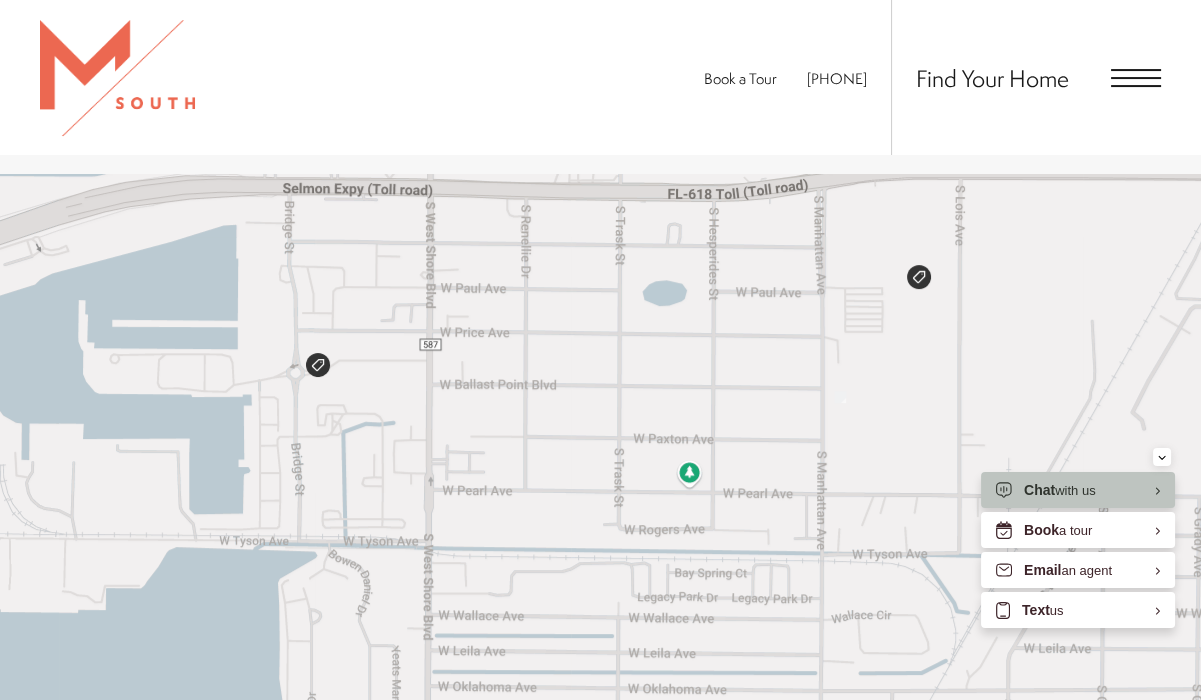 click at bounding box center (318, 365) 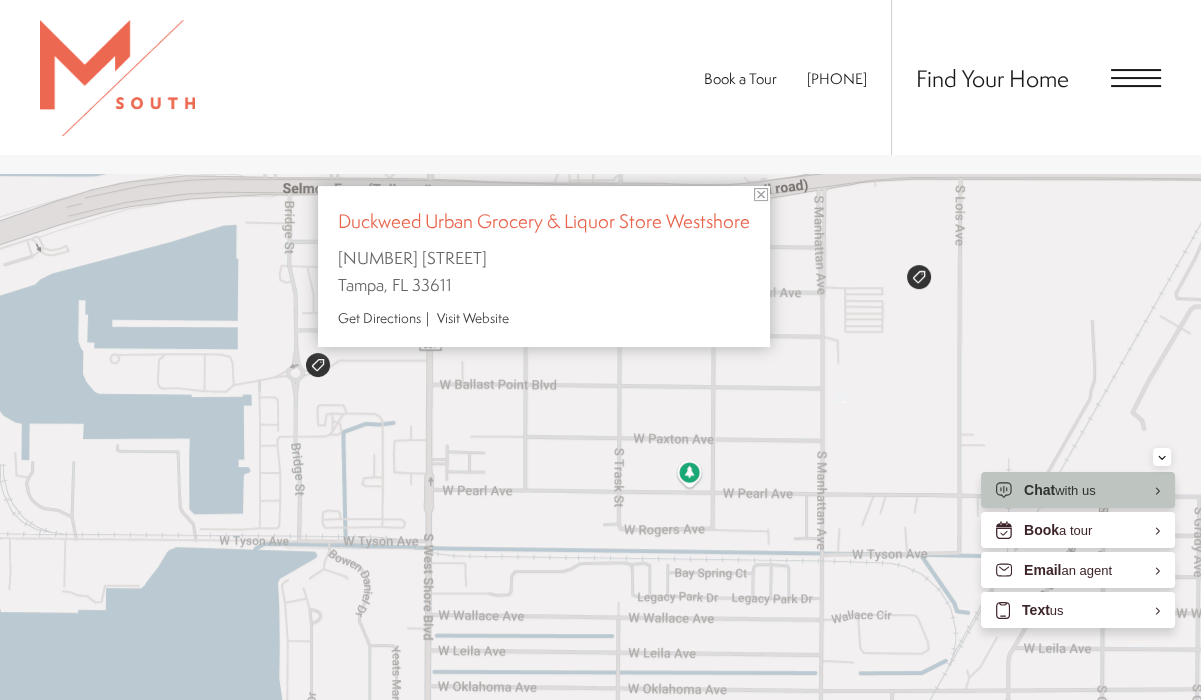 click on "Find Your Home" at bounding box center [1026, 77] 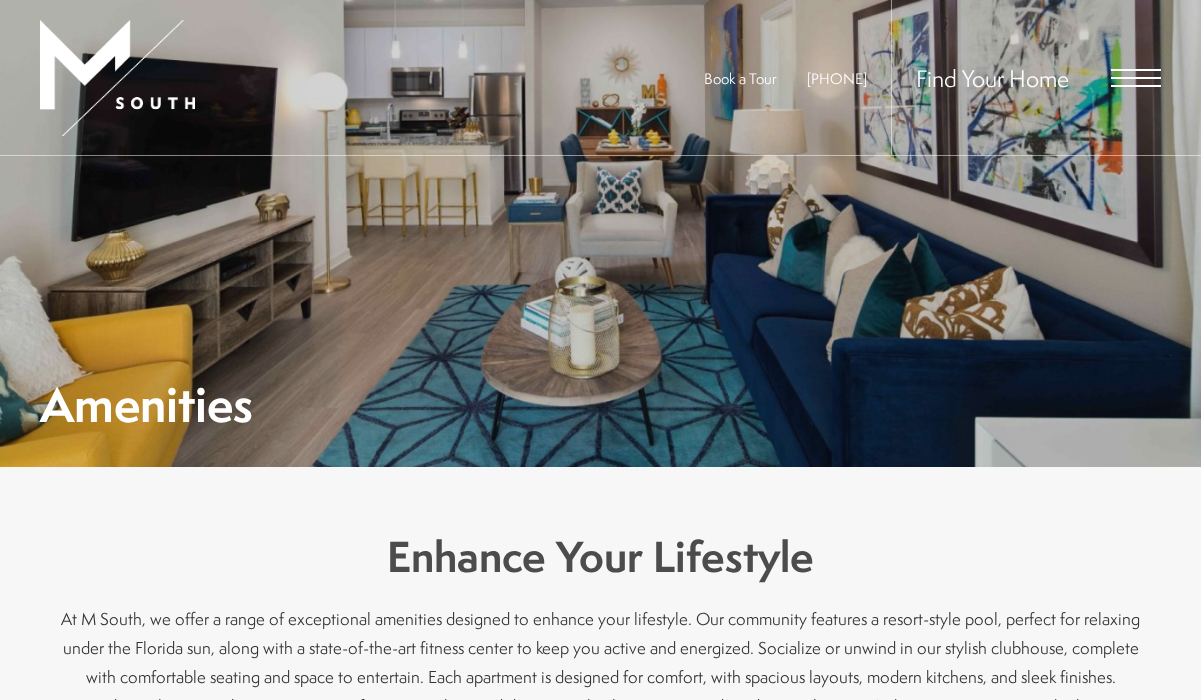 scroll, scrollTop: 0, scrollLeft: 0, axis: both 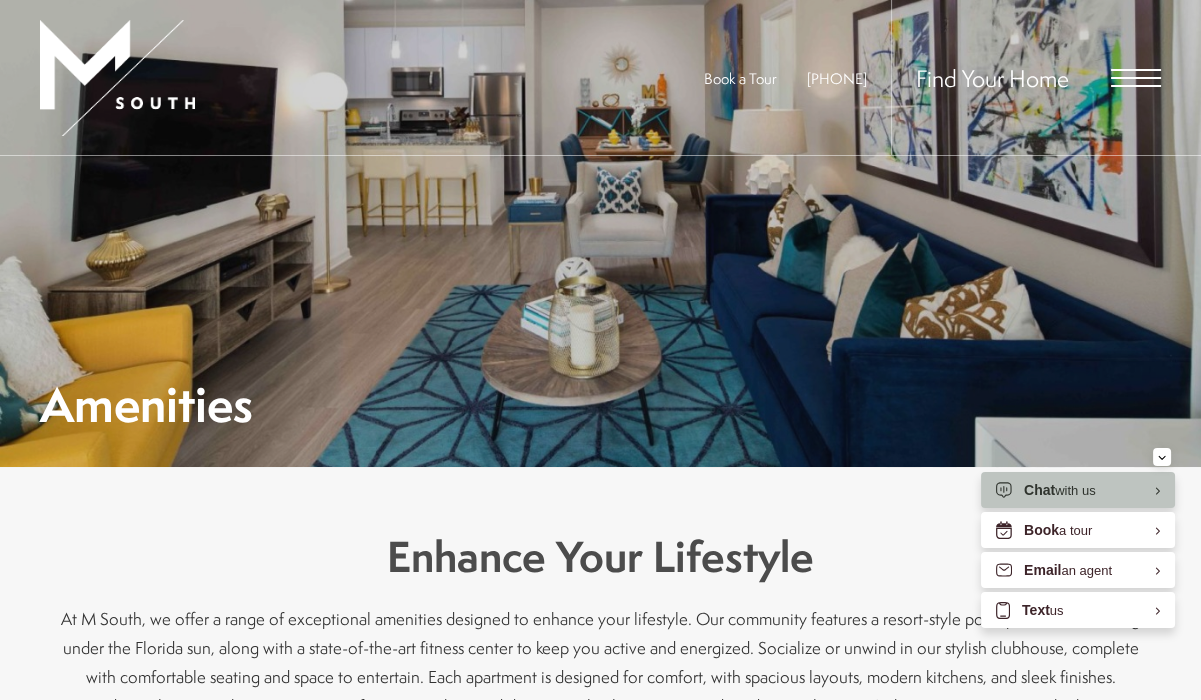 click at bounding box center [1136, 70] 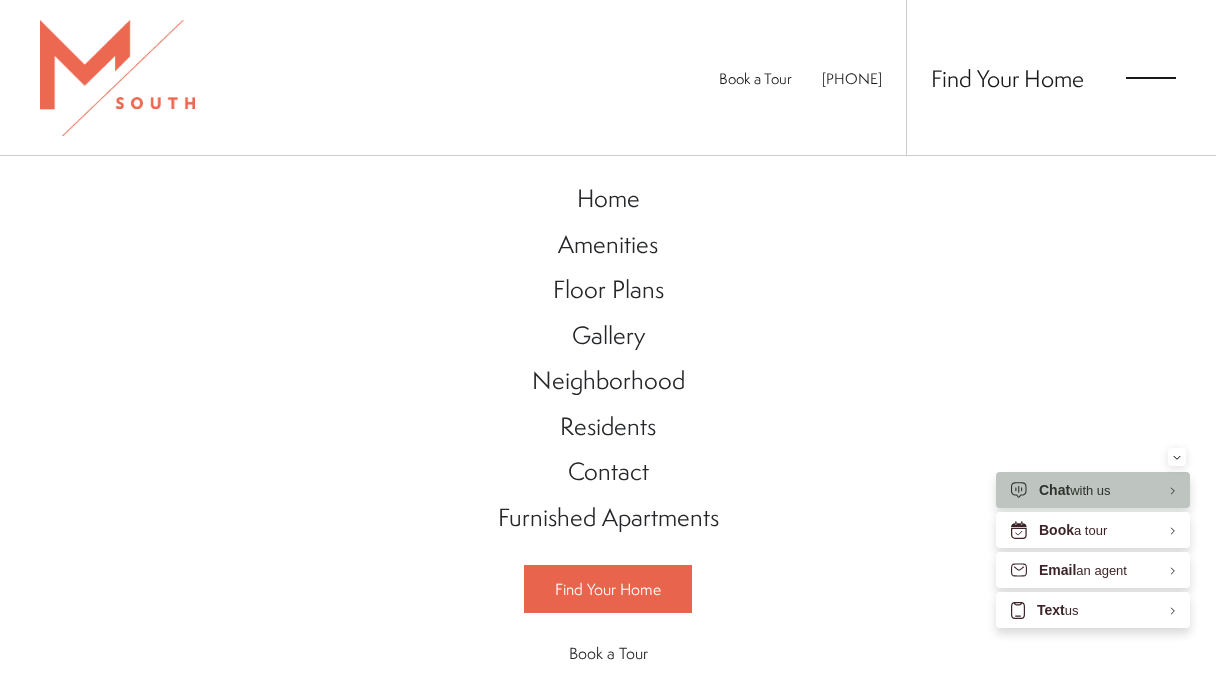 click on "Residents" at bounding box center [608, 426] 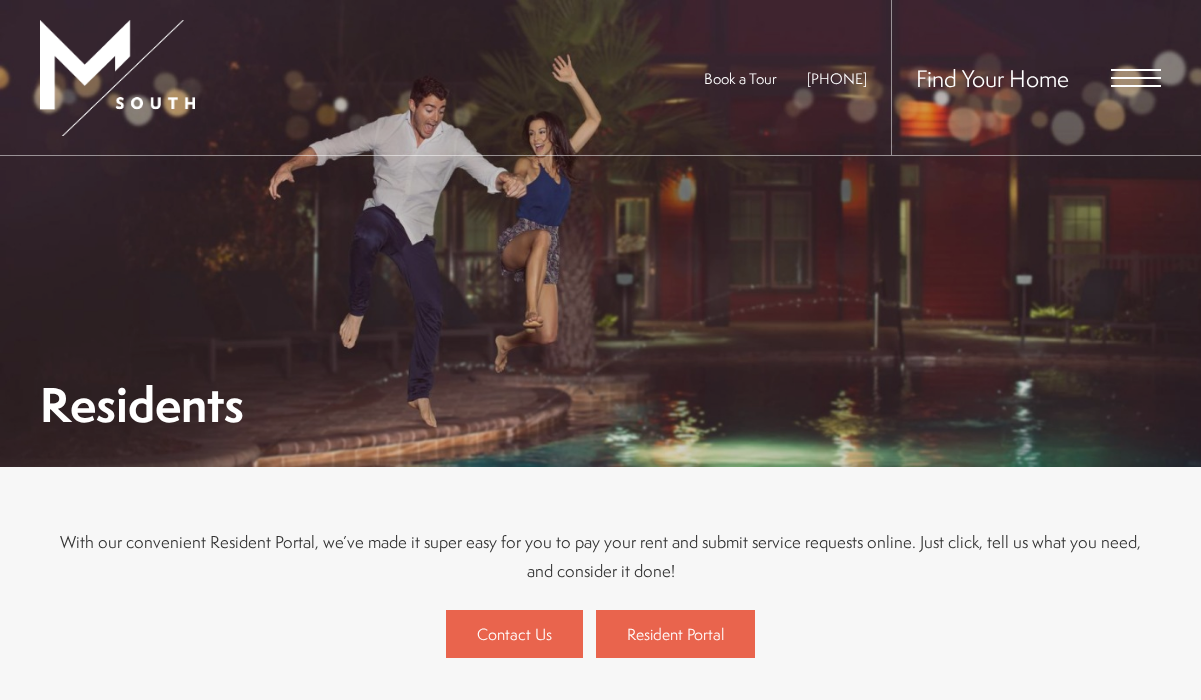 scroll, scrollTop: 0, scrollLeft: 0, axis: both 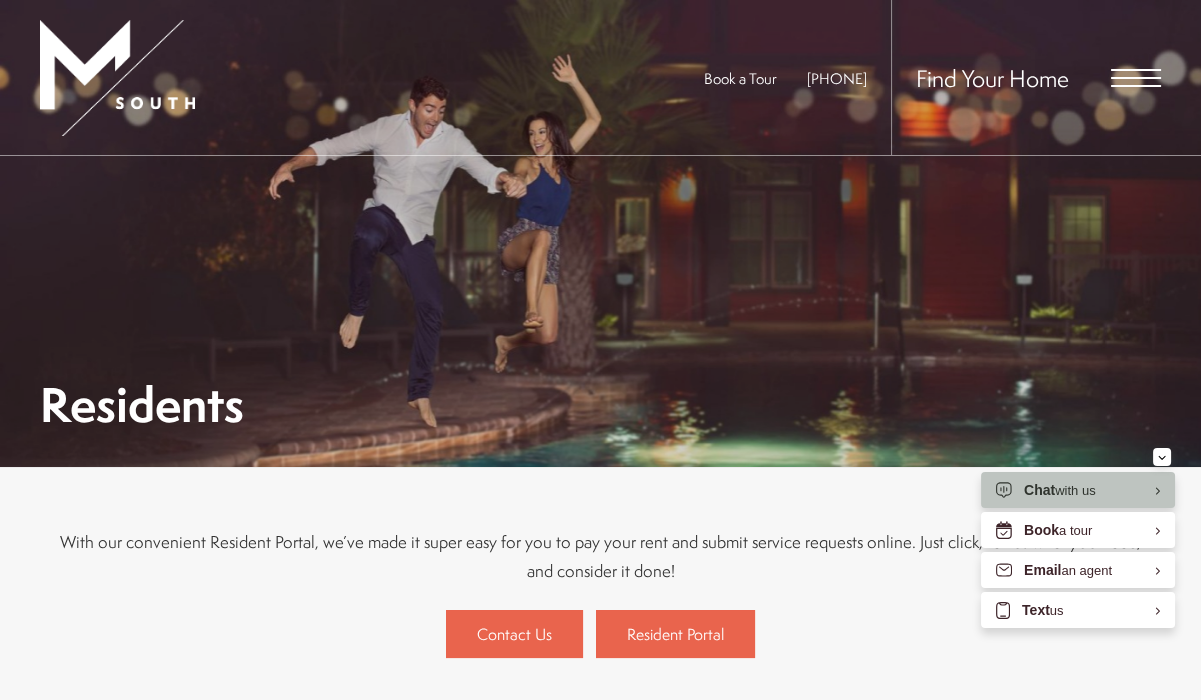 click at bounding box center (1136, 70) 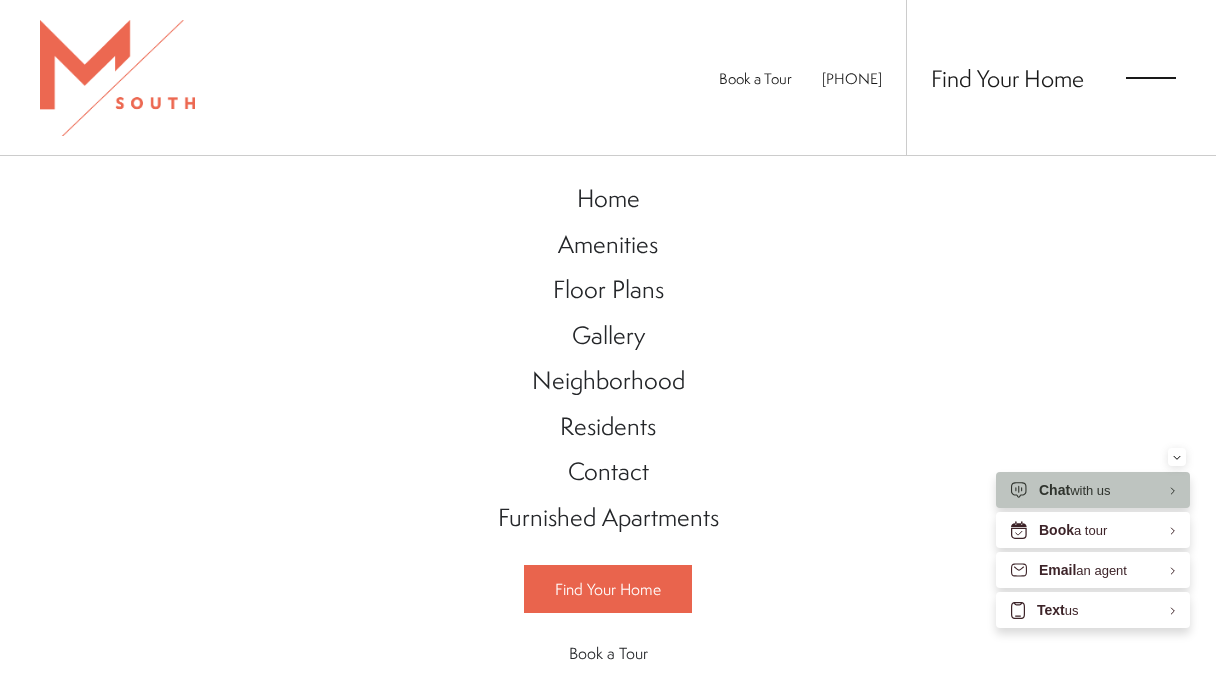 click on "Furnished Apartments" at bounding box center (608, 517) 